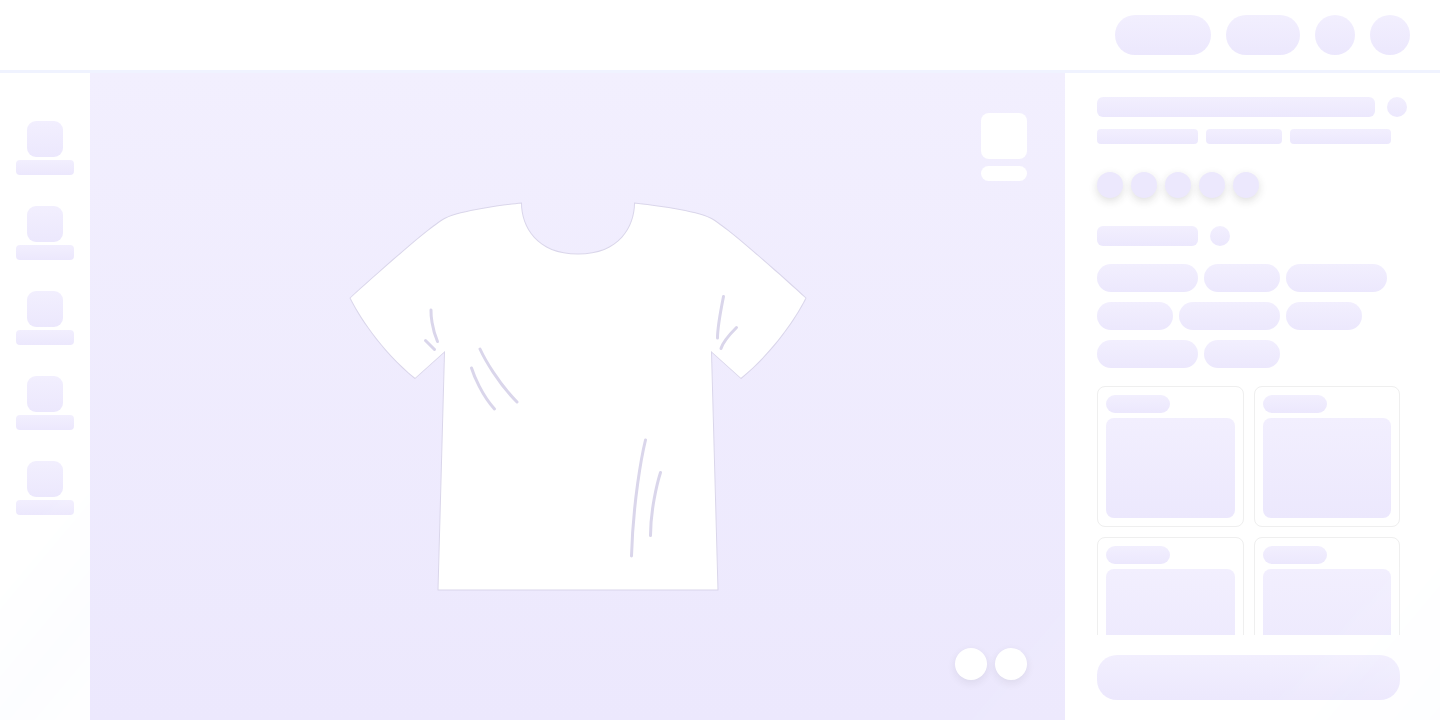scroll, scrollTop: 0, scrollLeft: 0, axis: both 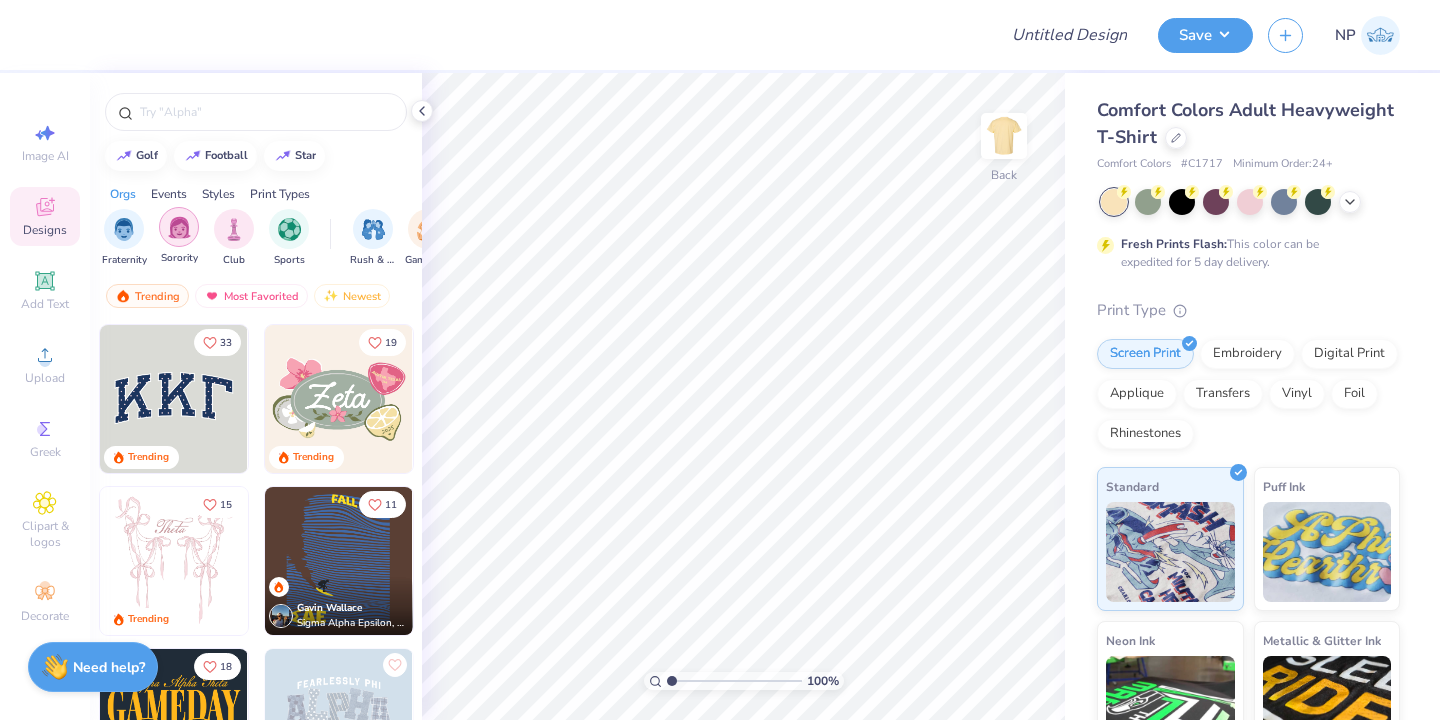 click at bounding box center [179, 227] 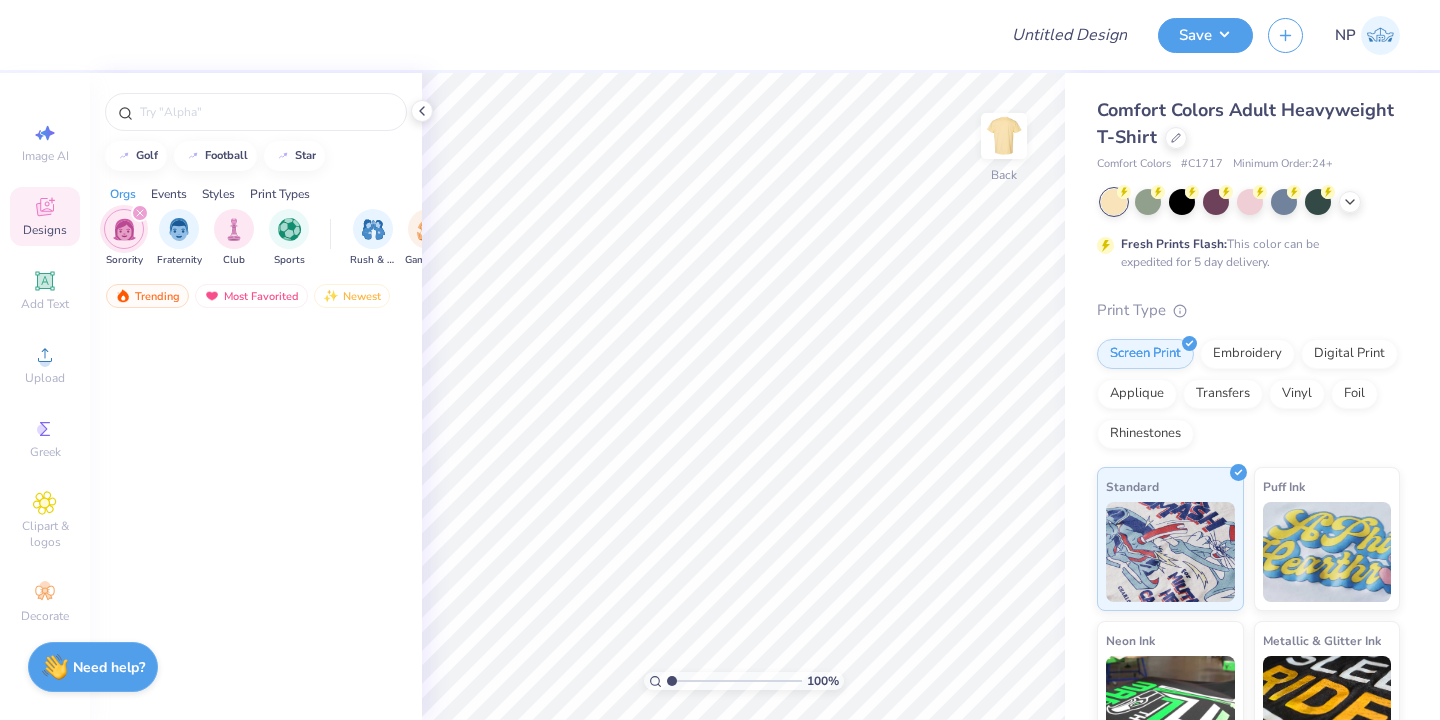 scroll, scrollTop: 1402, scrollLeft: 0, axis: vertical 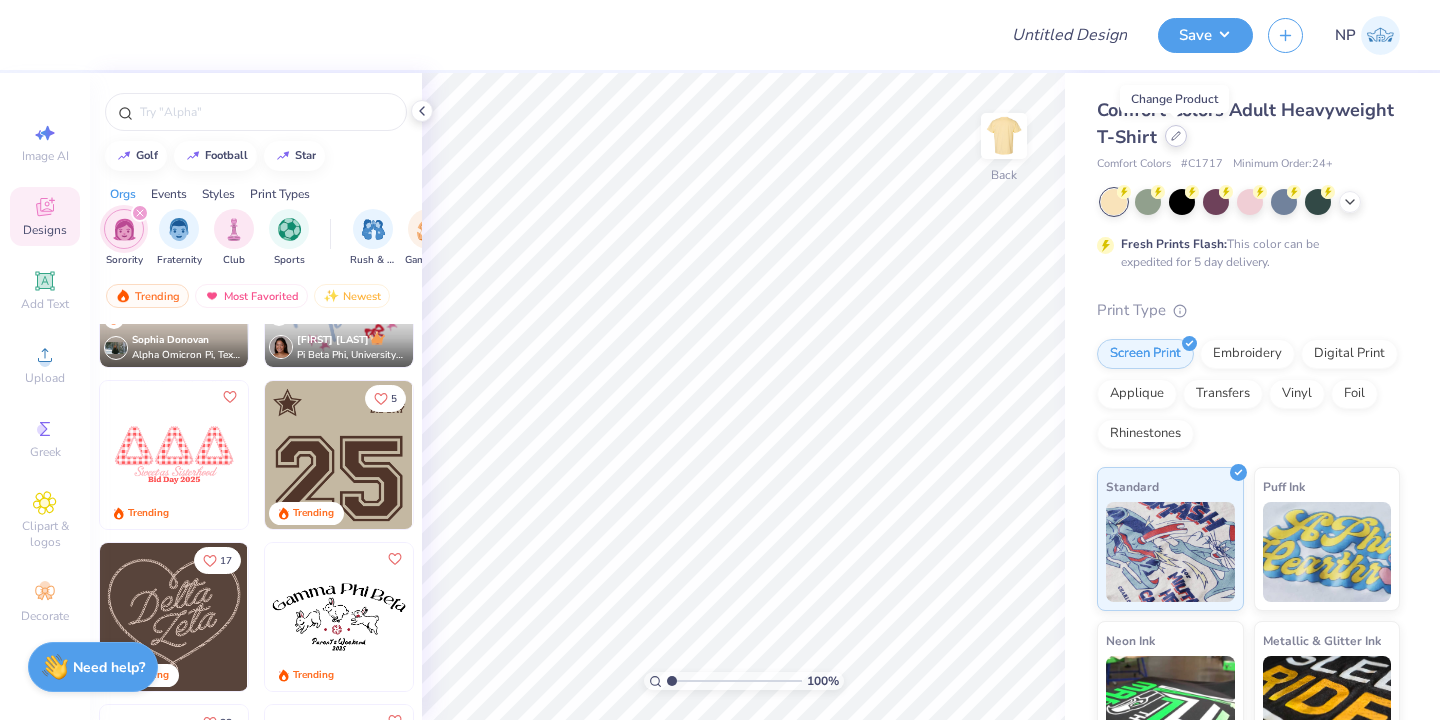 click 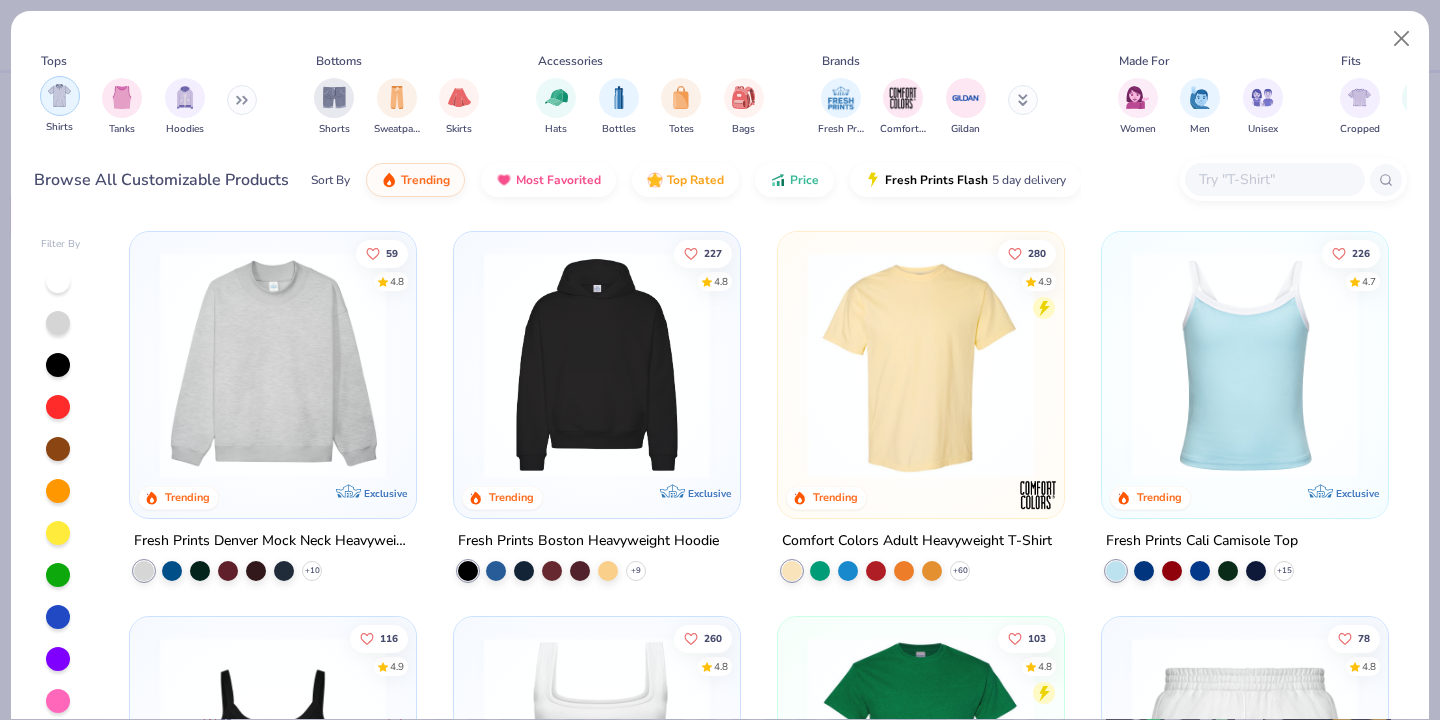click at bounding box center (59, 95) 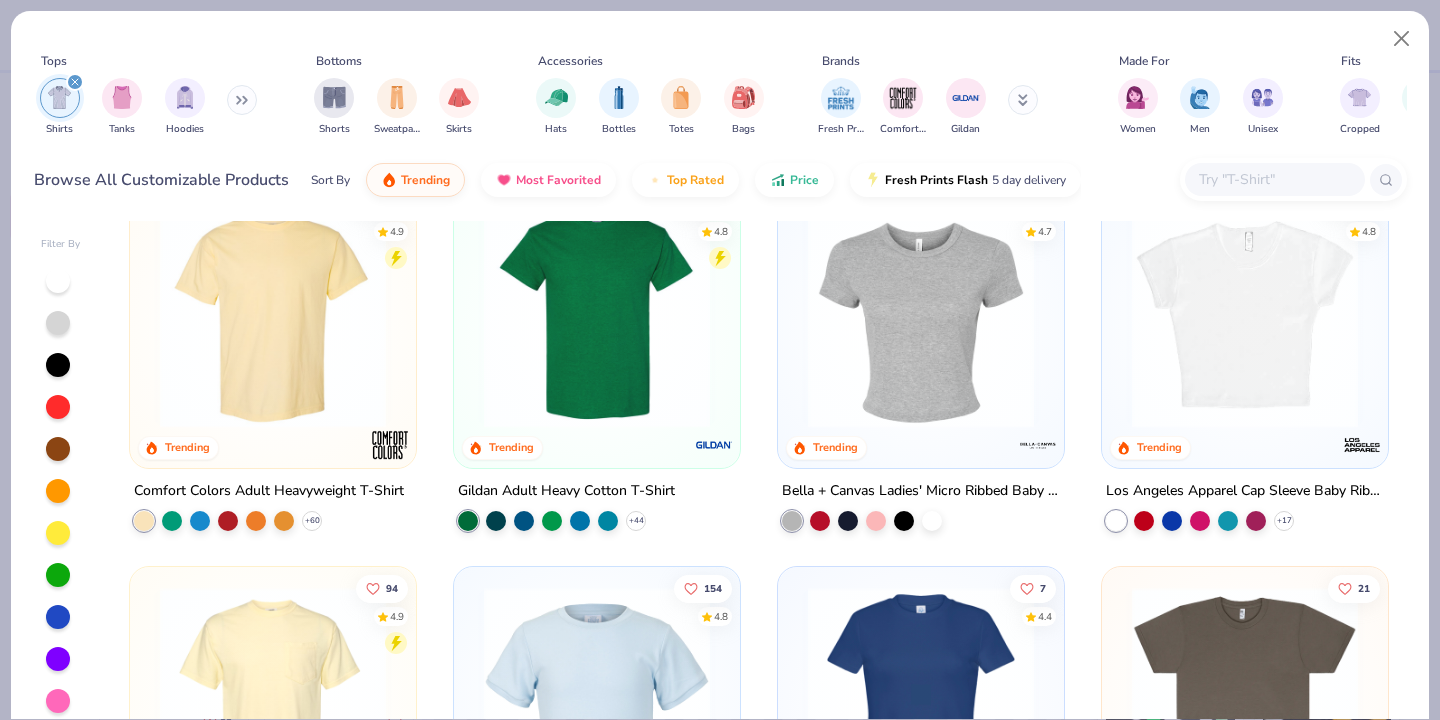 scroll, scrollTop: 0, scrollLeft: 0, axis: both 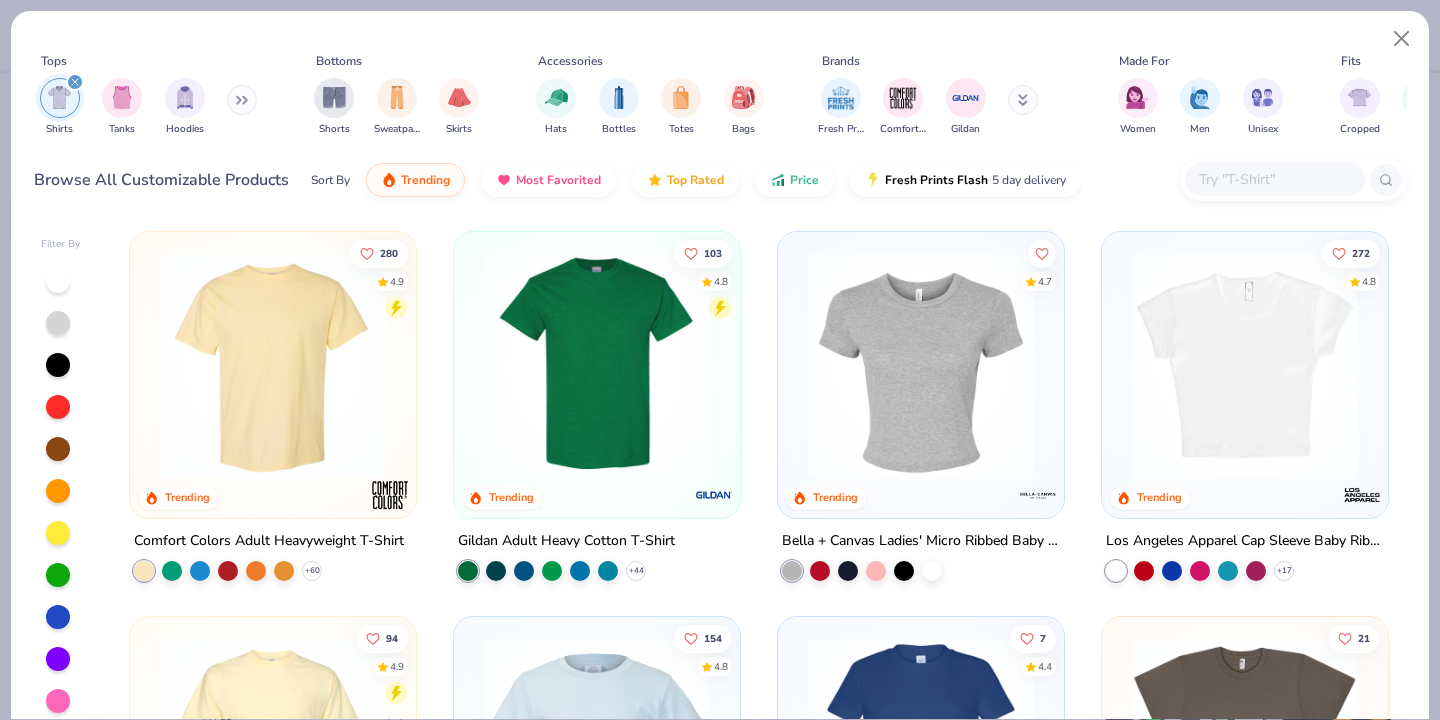 click at bounding box center (921, 365) 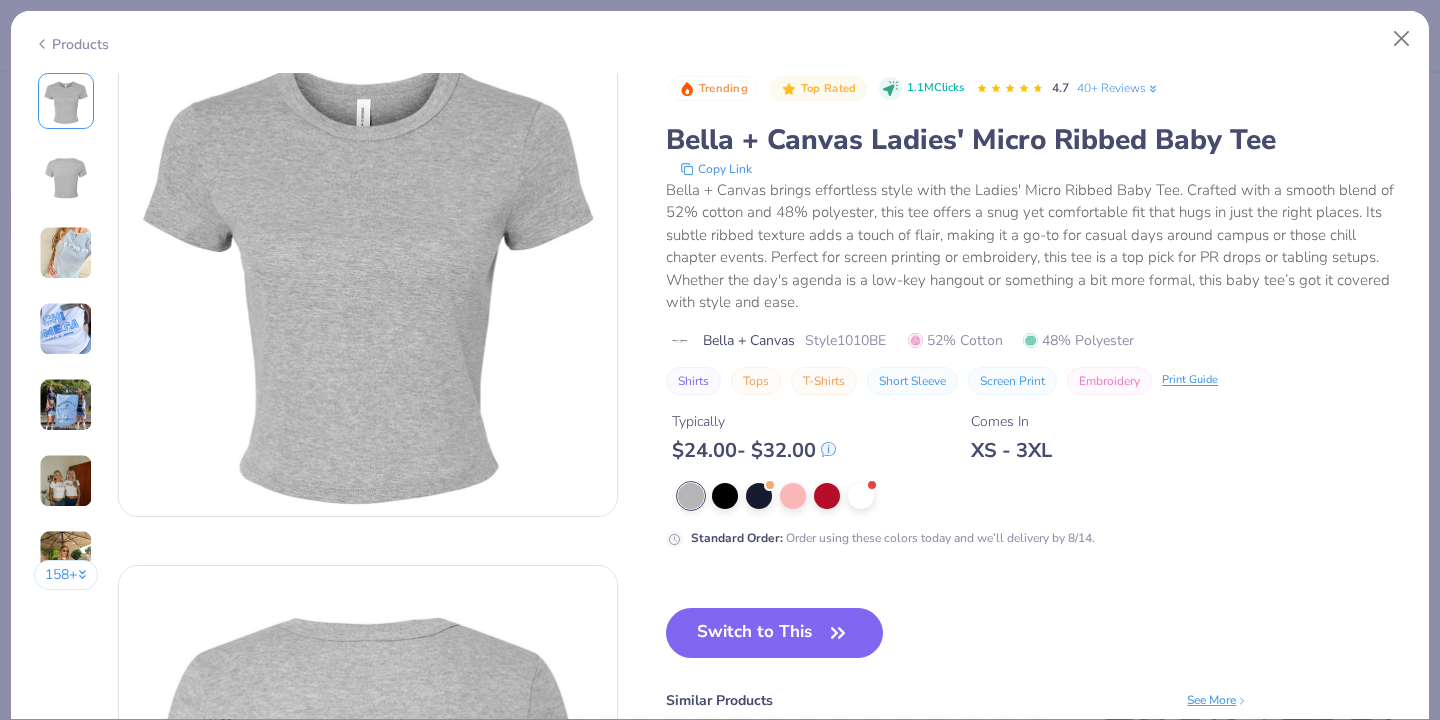 scroll, scrollTop: 0, scrollLeft: 0, axis: both 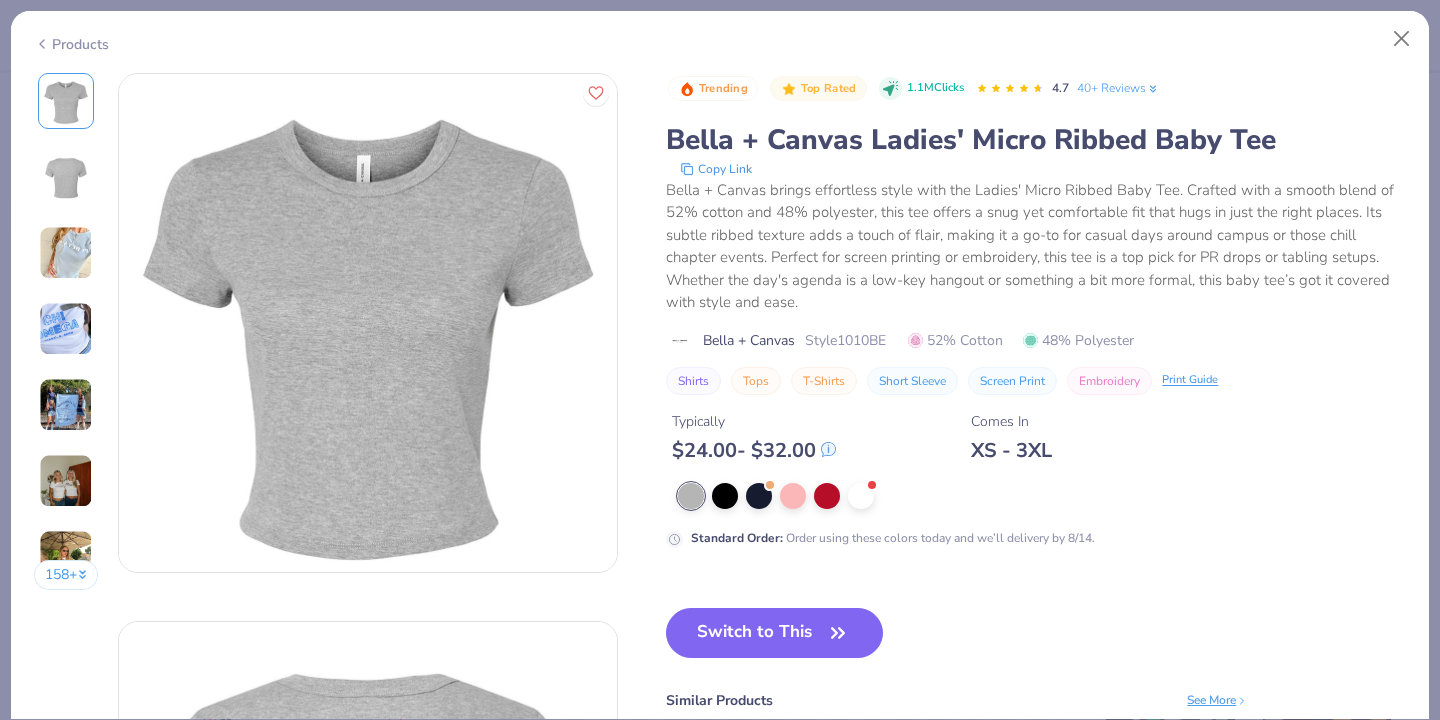 click on "Copy Link" at bounding box center [716, 169] 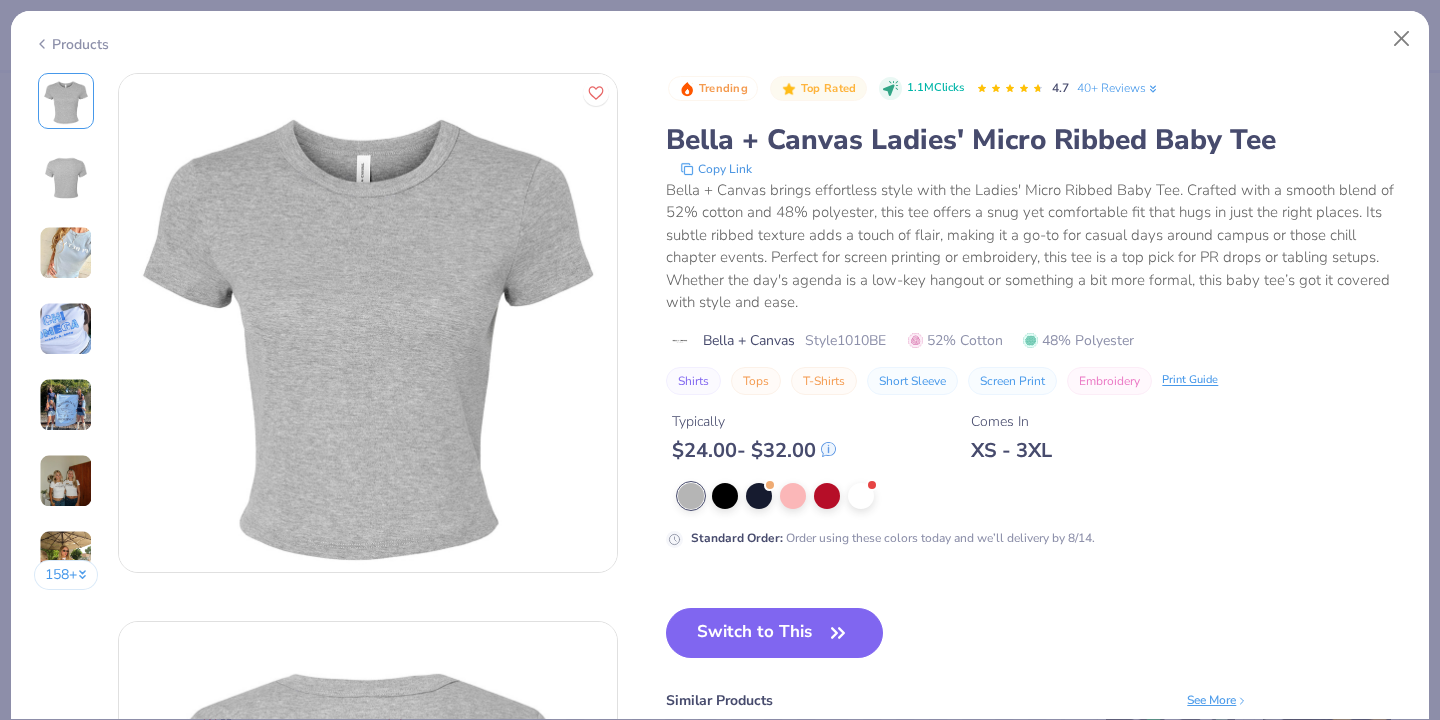 click on "Copy Link" at bounding box center [716, 169] 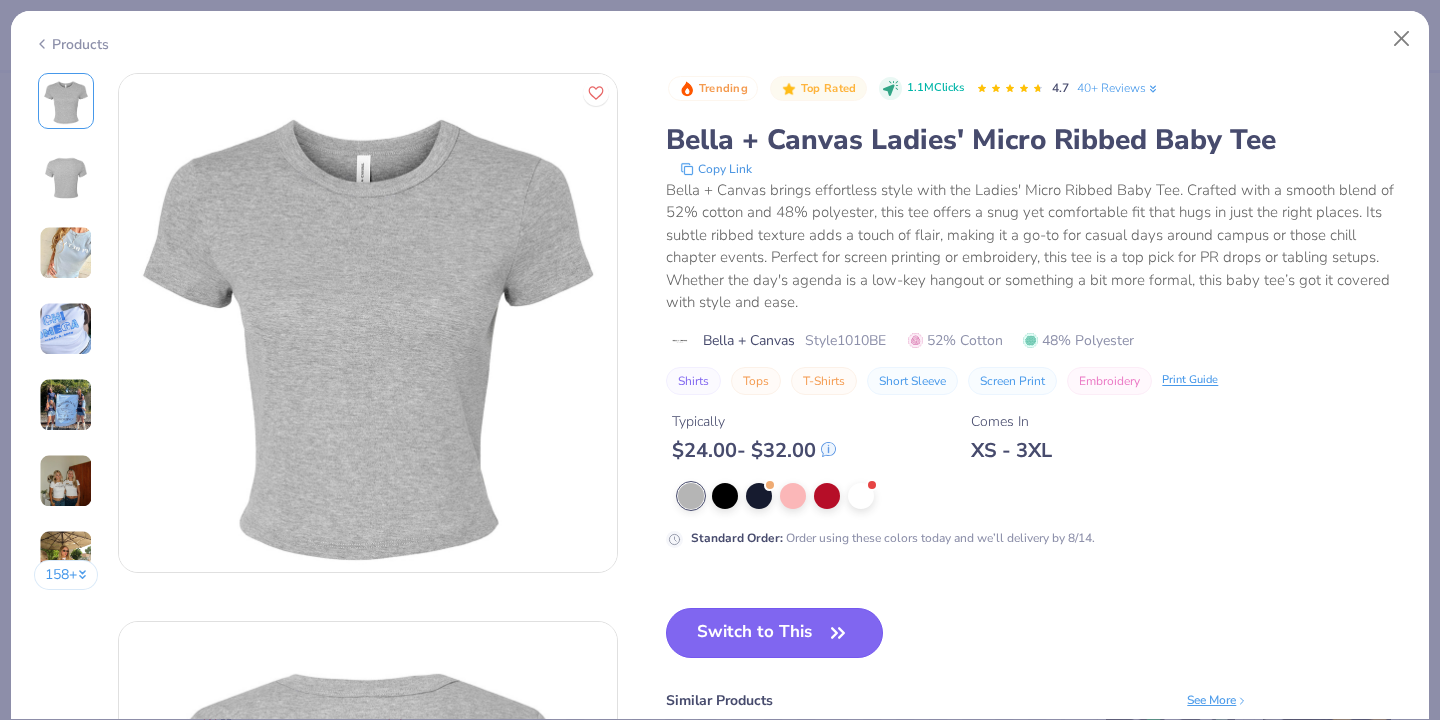 click on "Switch to This" at bounding box center (774, 633) 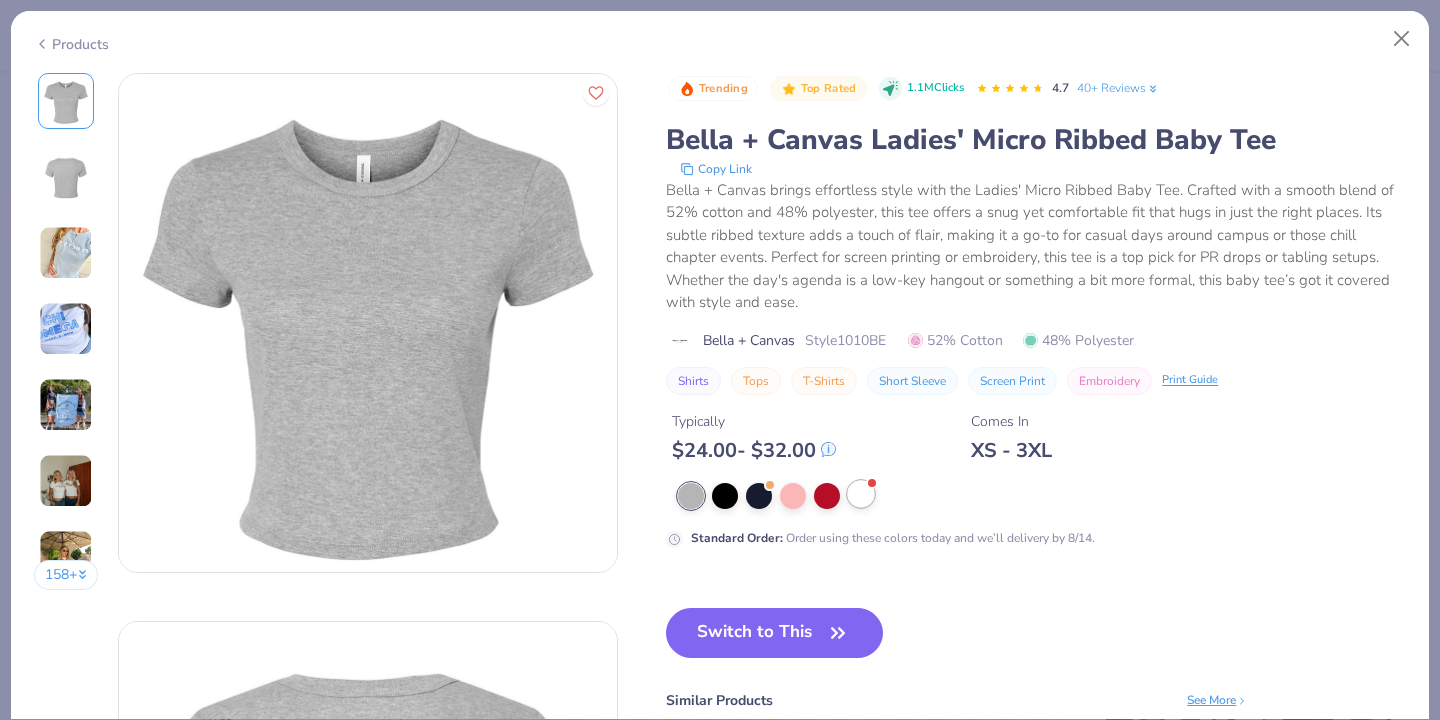 click at bounding box center (861, 494) 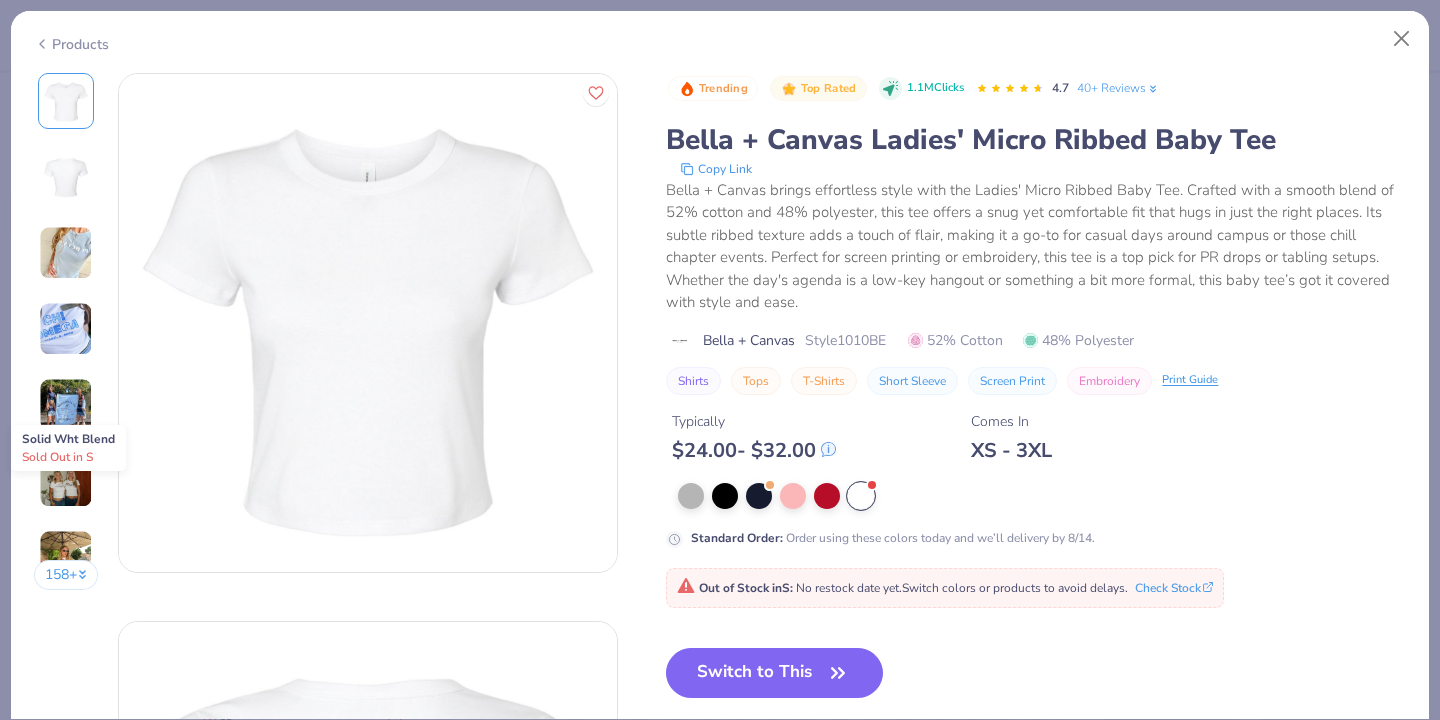 scroll, scrollTop: 184, scrollLeft: 0, axis: vertical 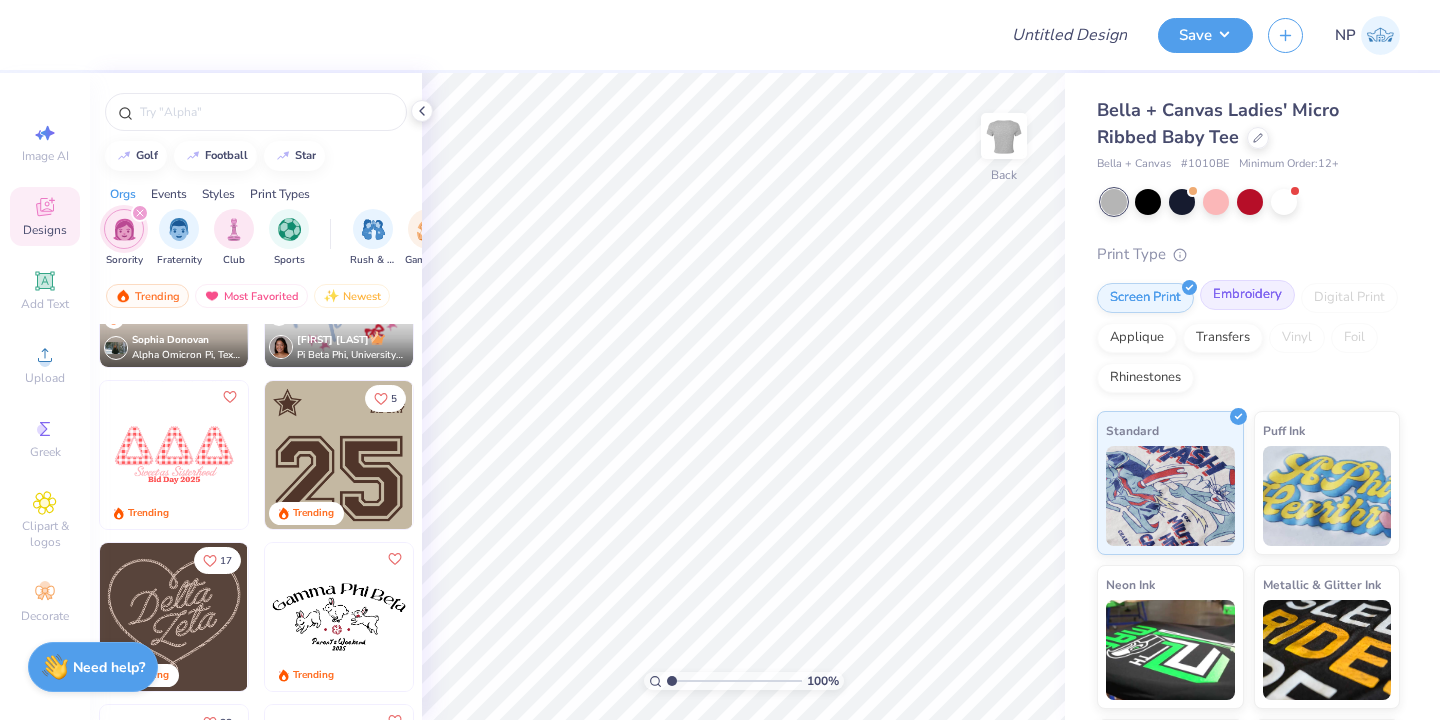 click on "Embroidery" at bounding box center [1247, 295] 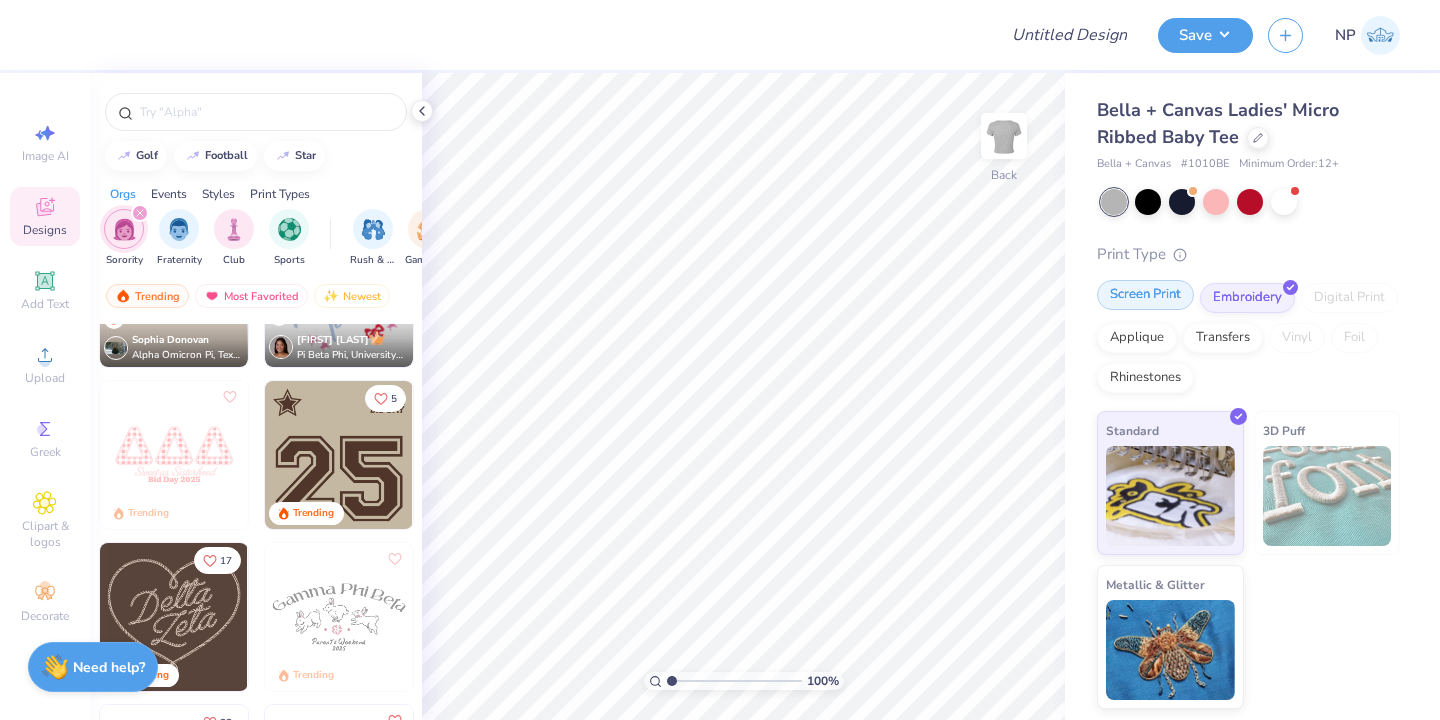 click on "Screen Print" at bounding box center (1145, 295) 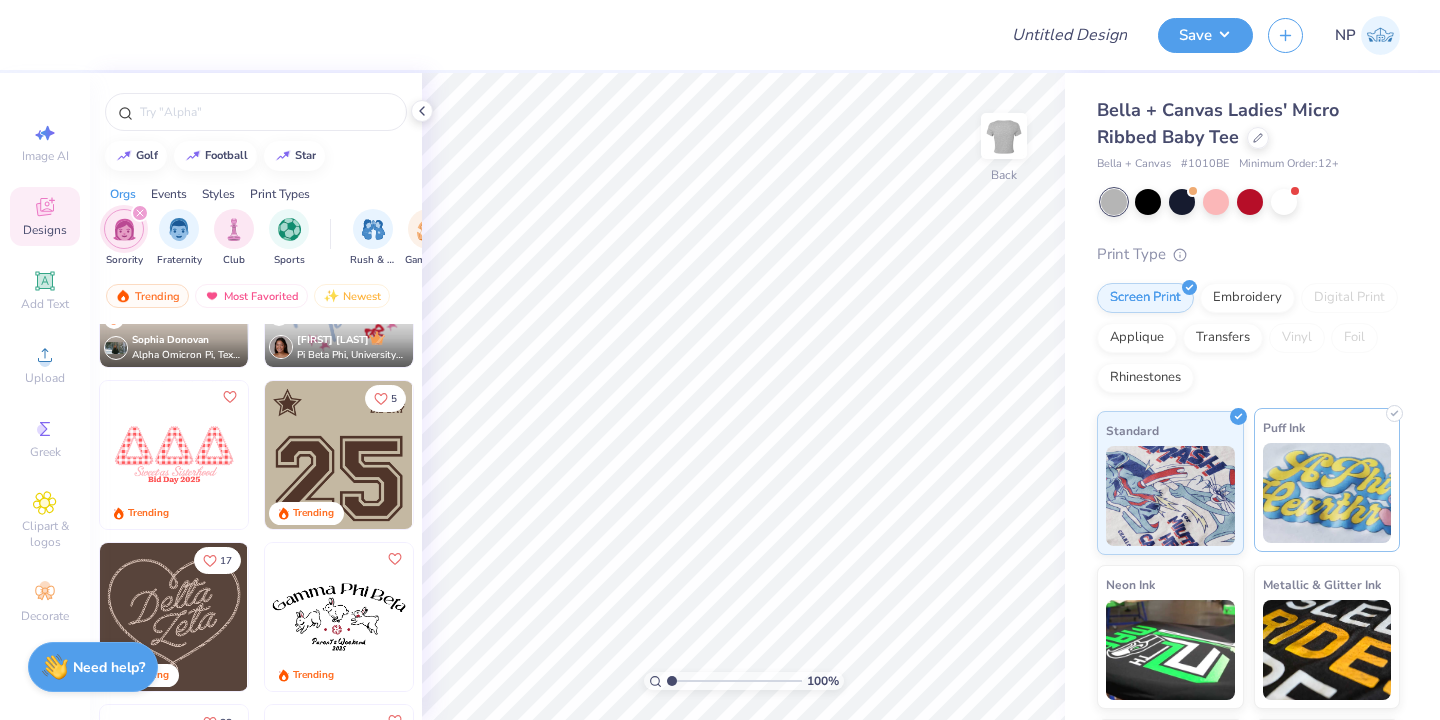 click at bounding box center (1327, 493) 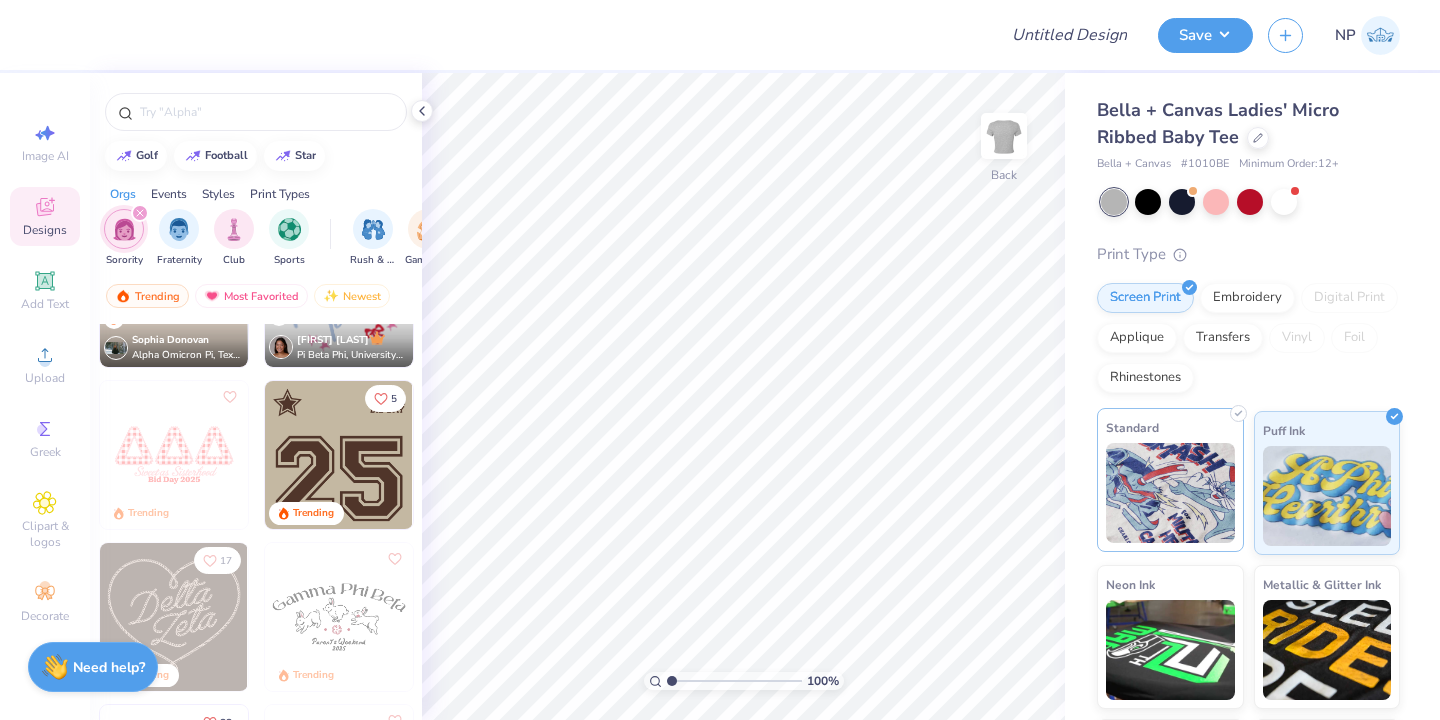 click at bounding box center (1170, 493) 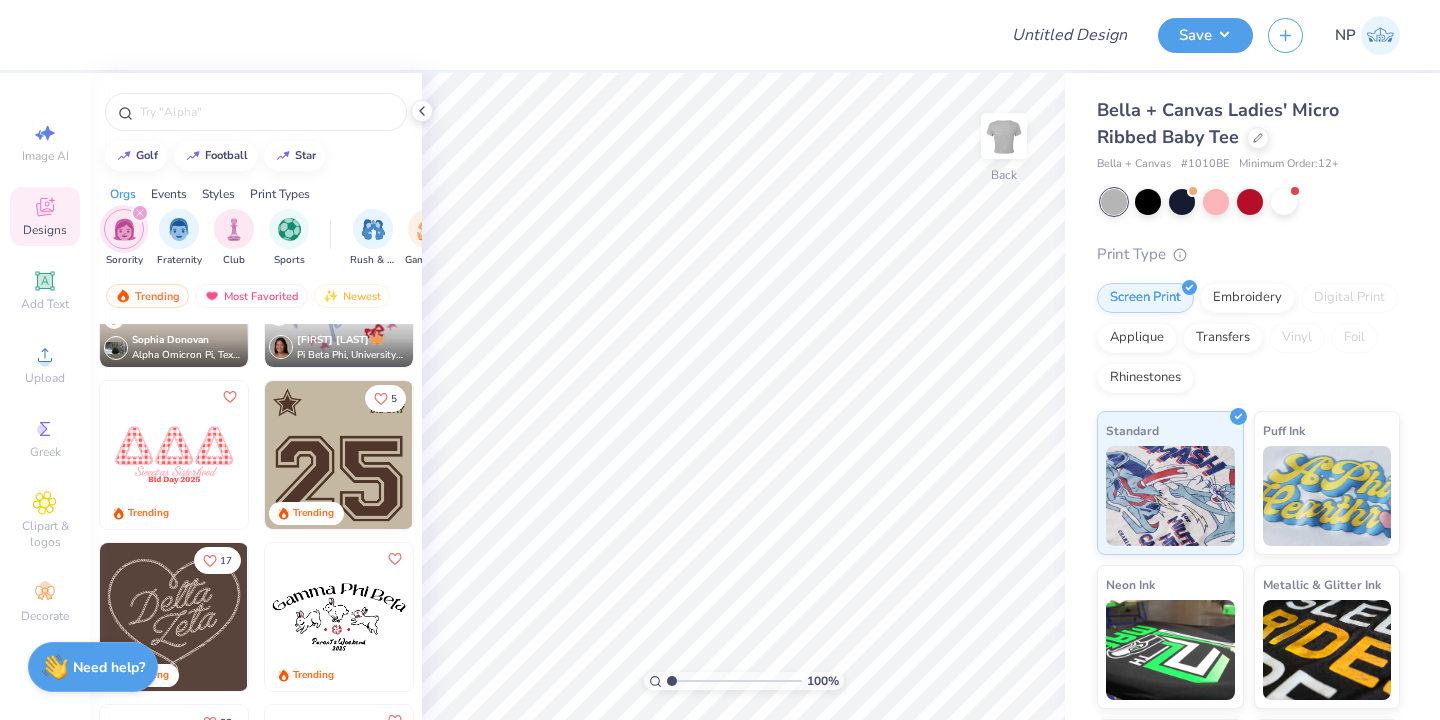 click at bounding box center (339, 617) 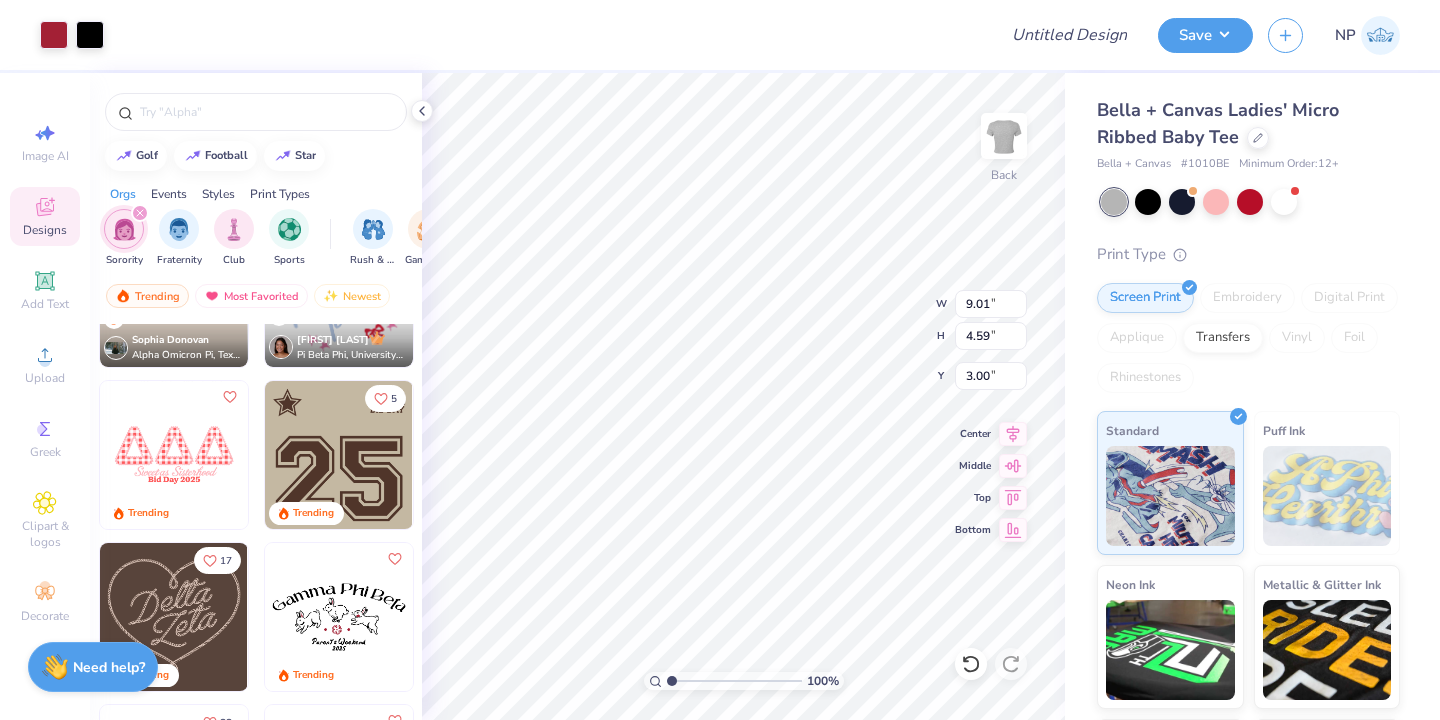 type on "9.01" 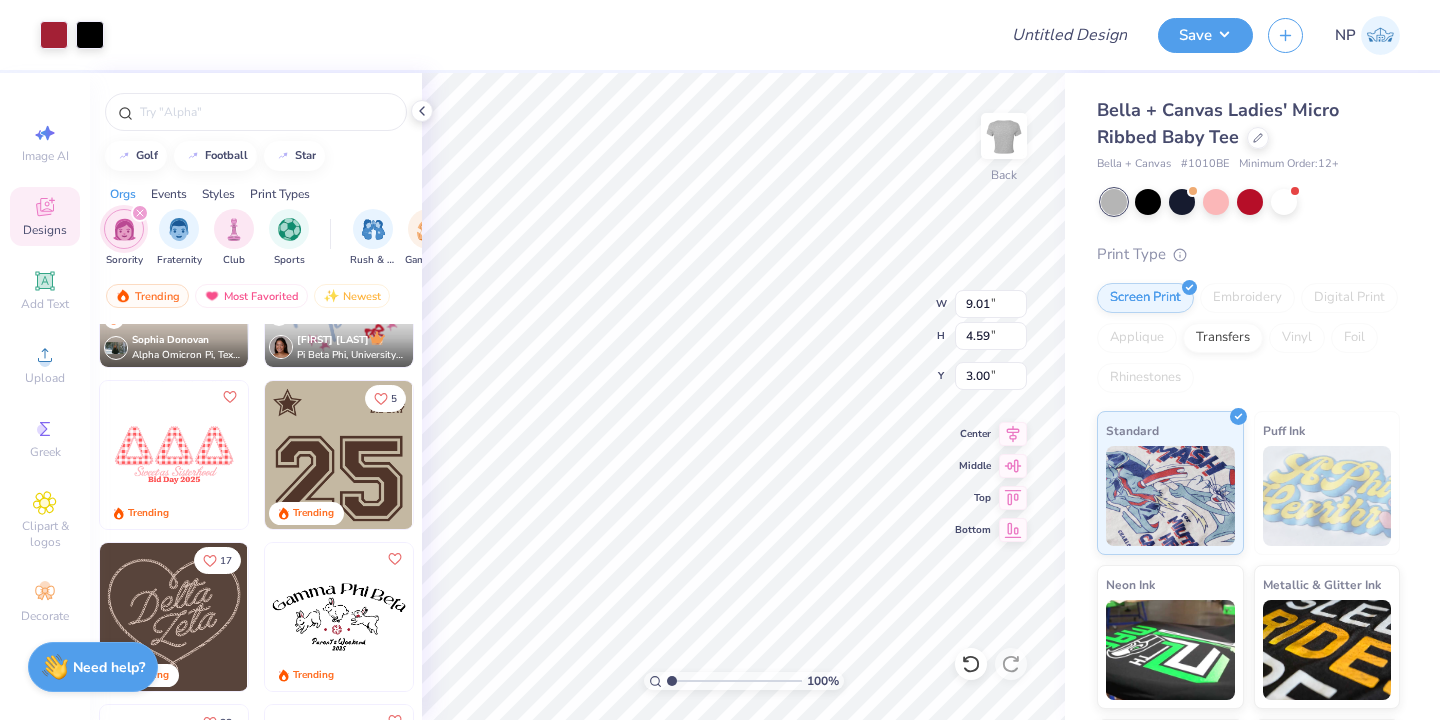 type on "4.59" 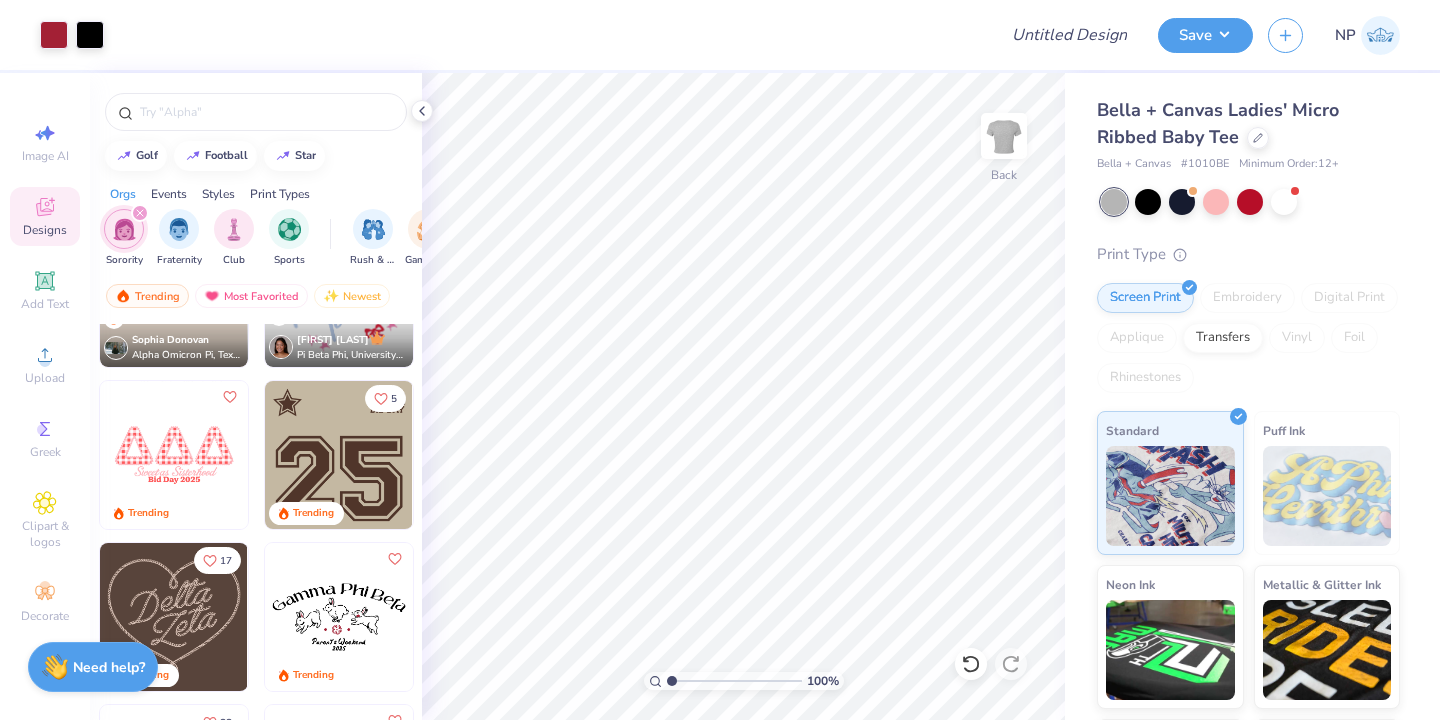 type on "1.13" 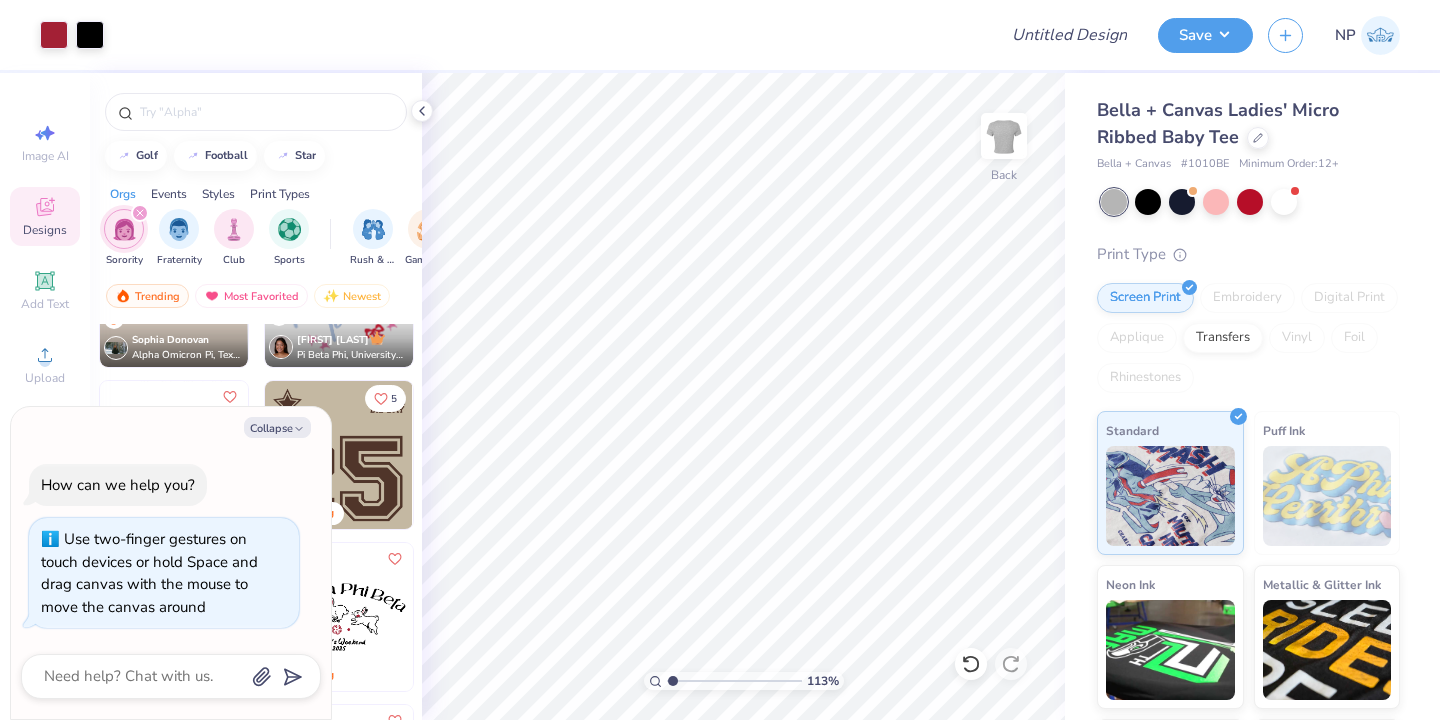 type on "x" 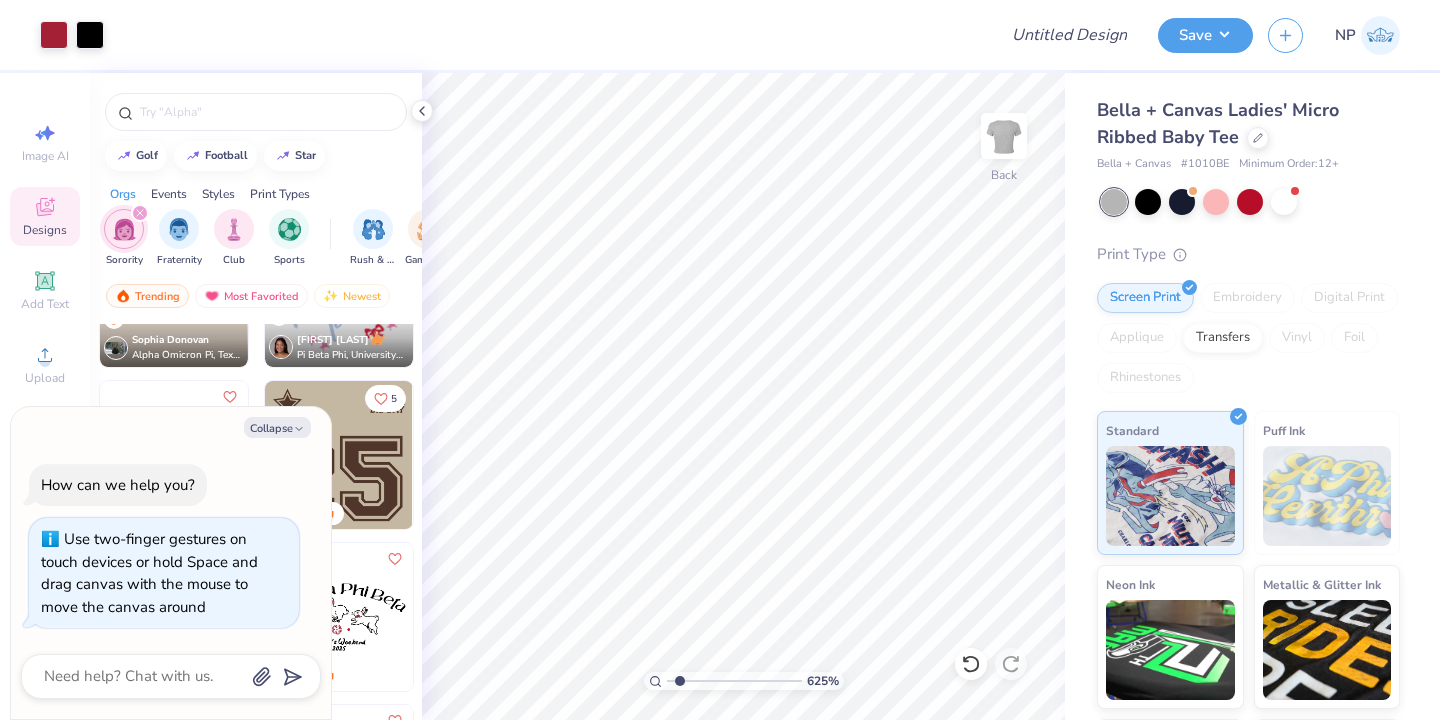 type on "1" 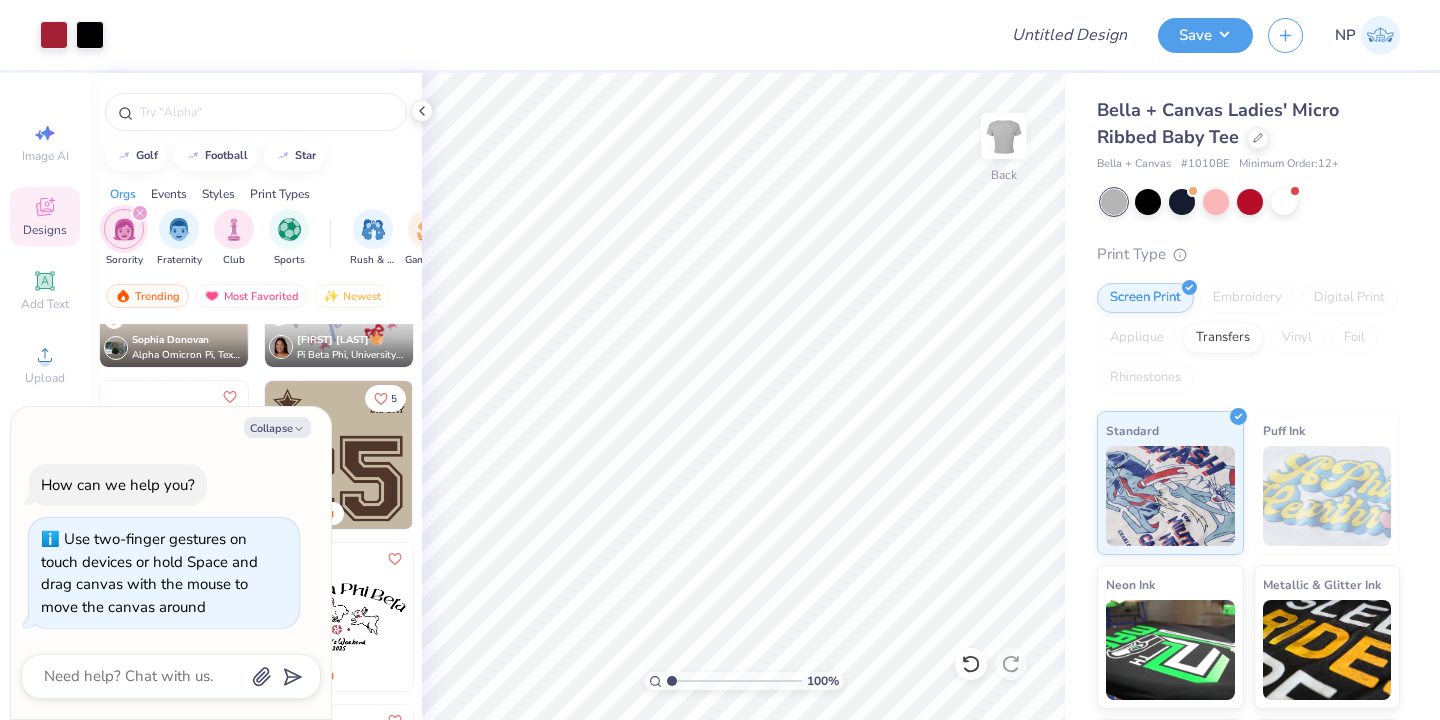 drag, startPoint x: 673, startPoint y: 682, endPoint x: 558, endPoint y: 701, distance: 116.559 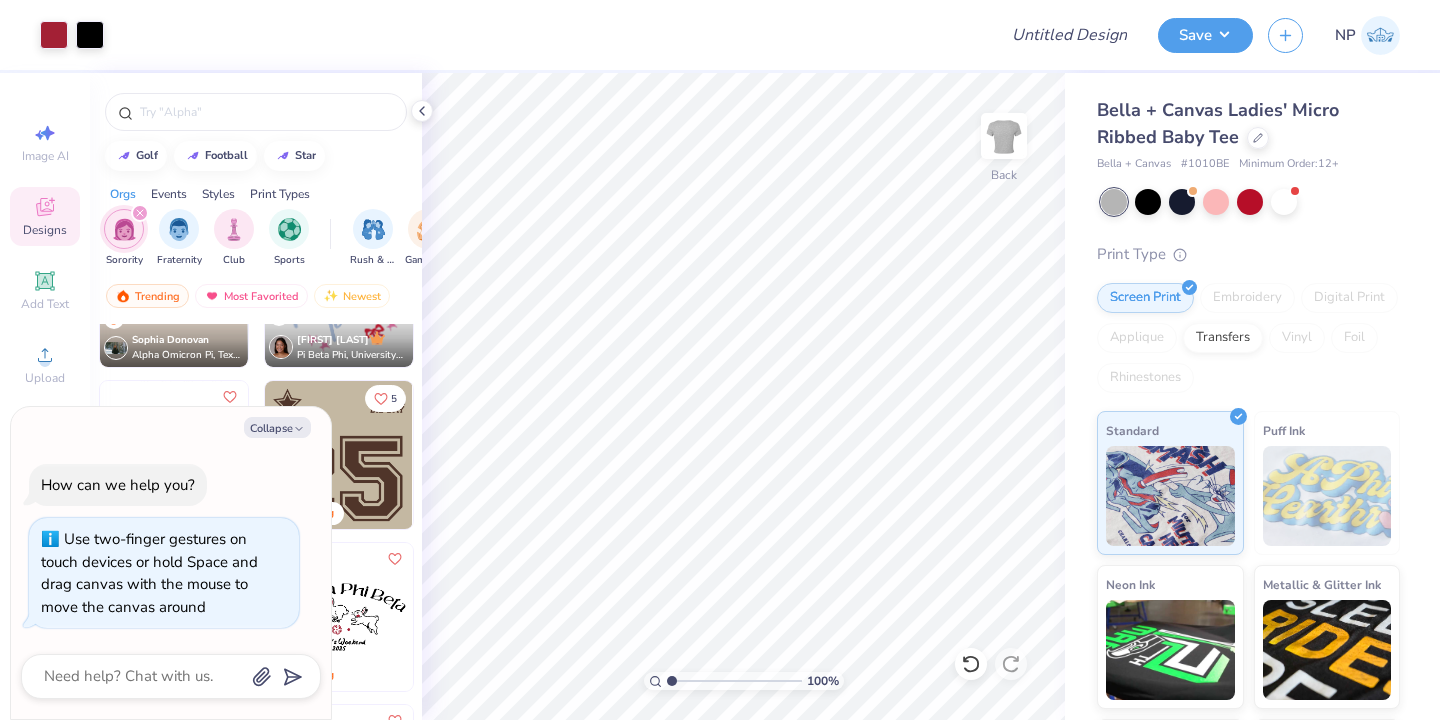 click at bounding box center (734, 681) 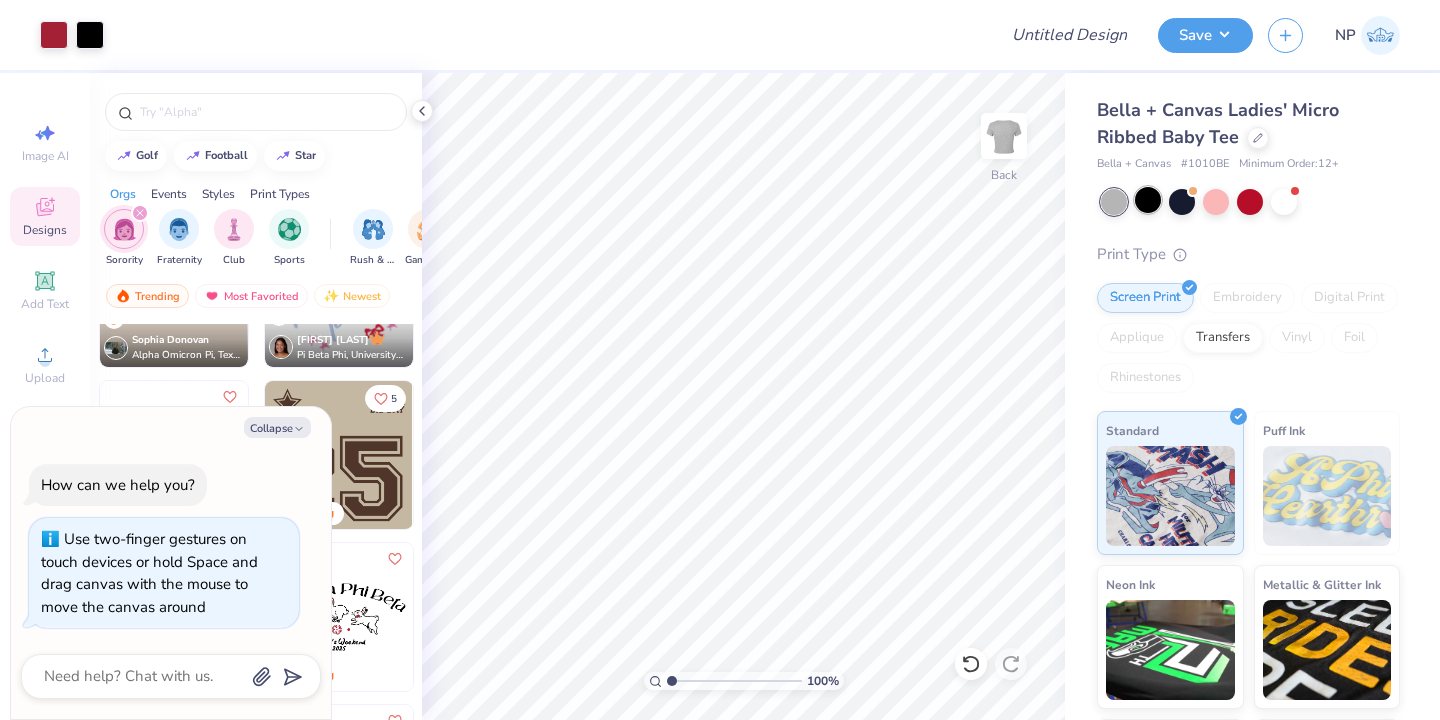 click at bounding box center (1148, 200) 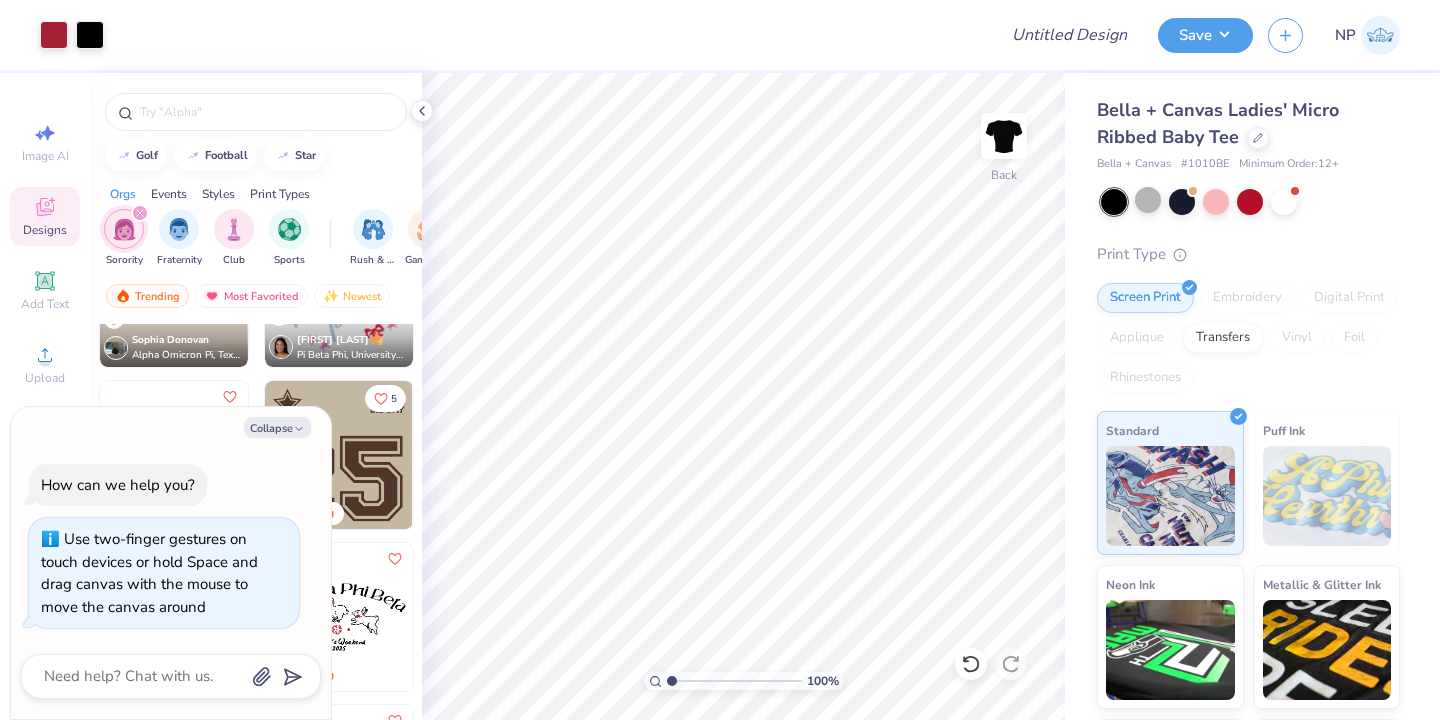 click on "Minimum Order:  12 +" at bounding box center [1289, 164] 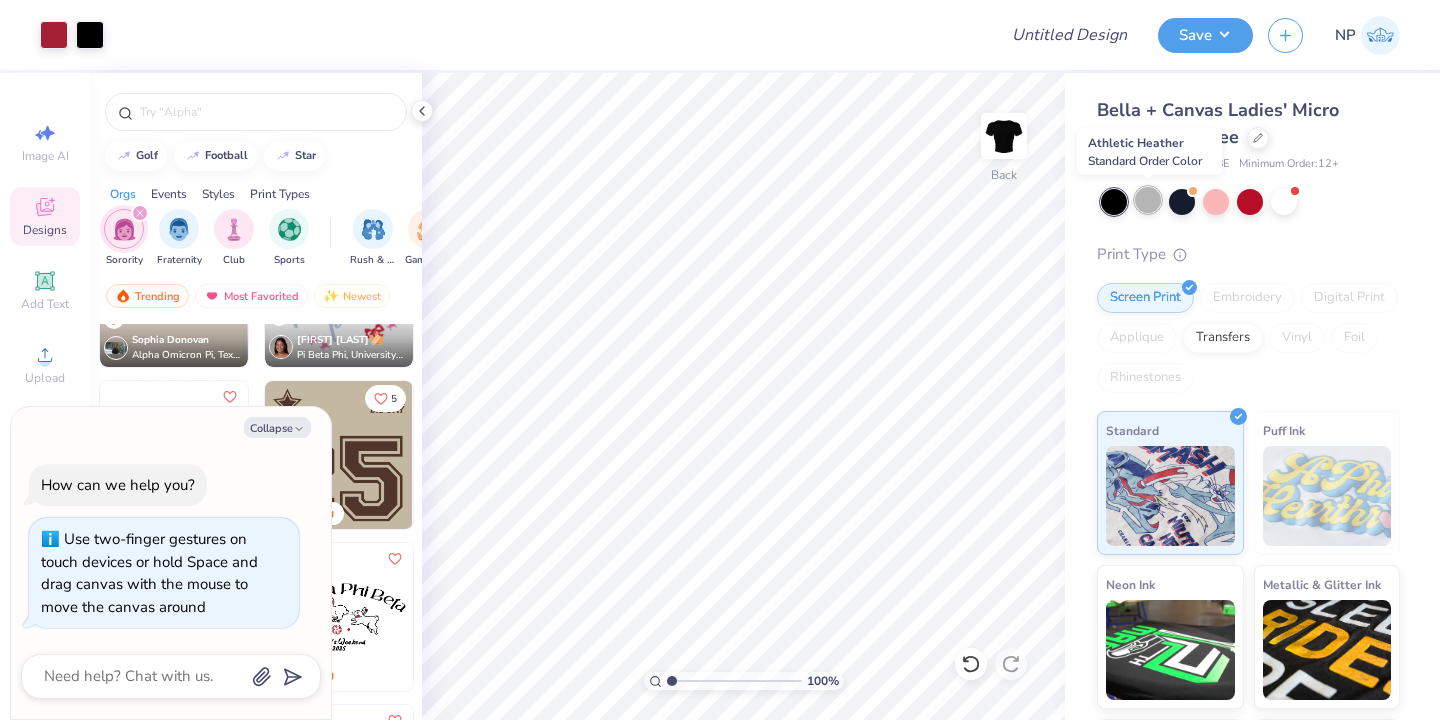 click at bounding box center (1148, 200) 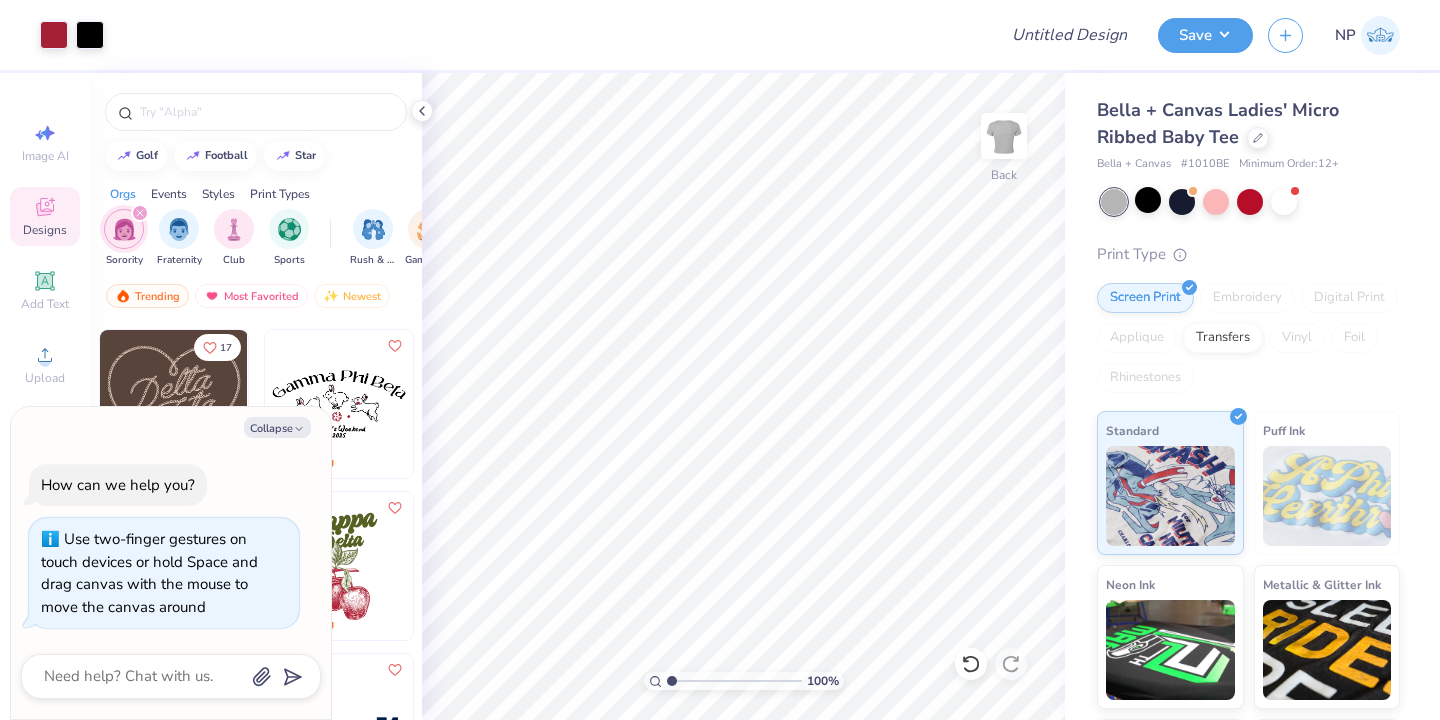 scroll, scrollTop: 1778, scrollLeft: 0, axis: vertical 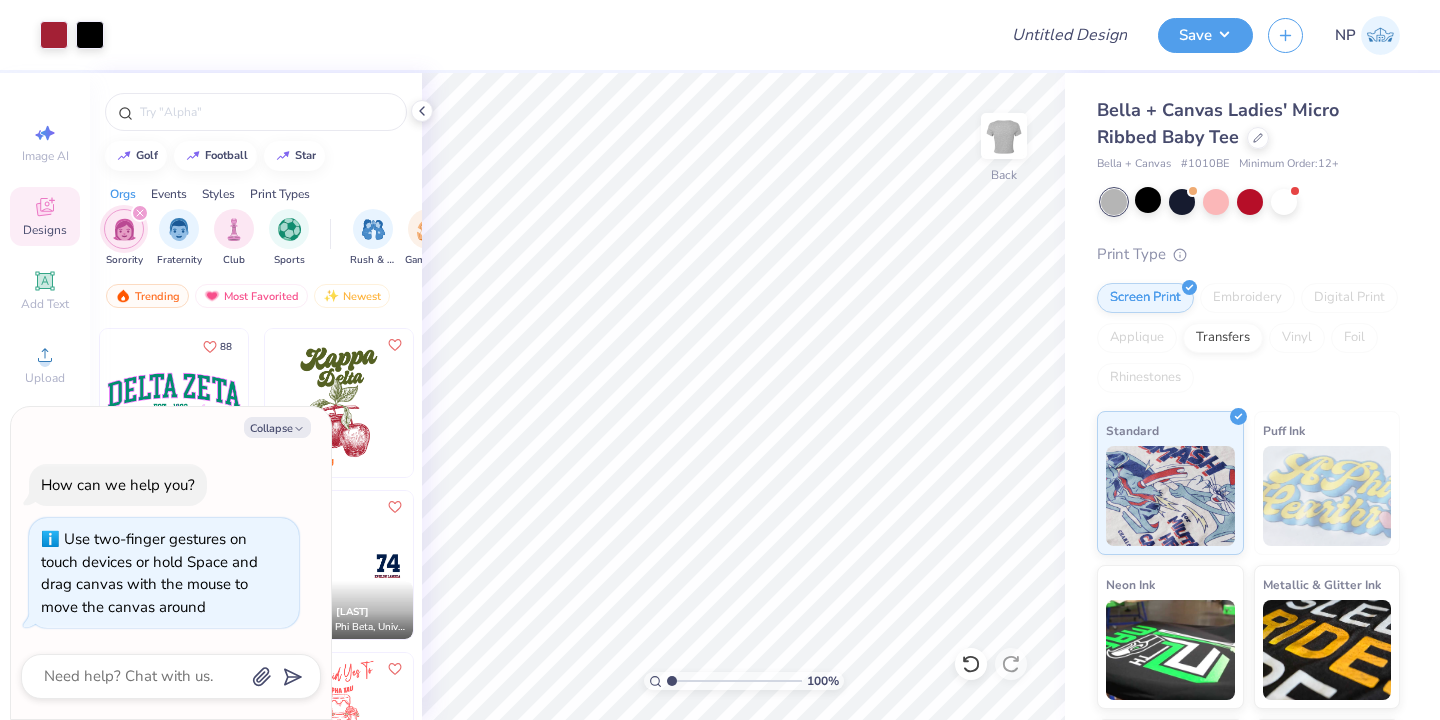 click at bounding box center [339, 403] 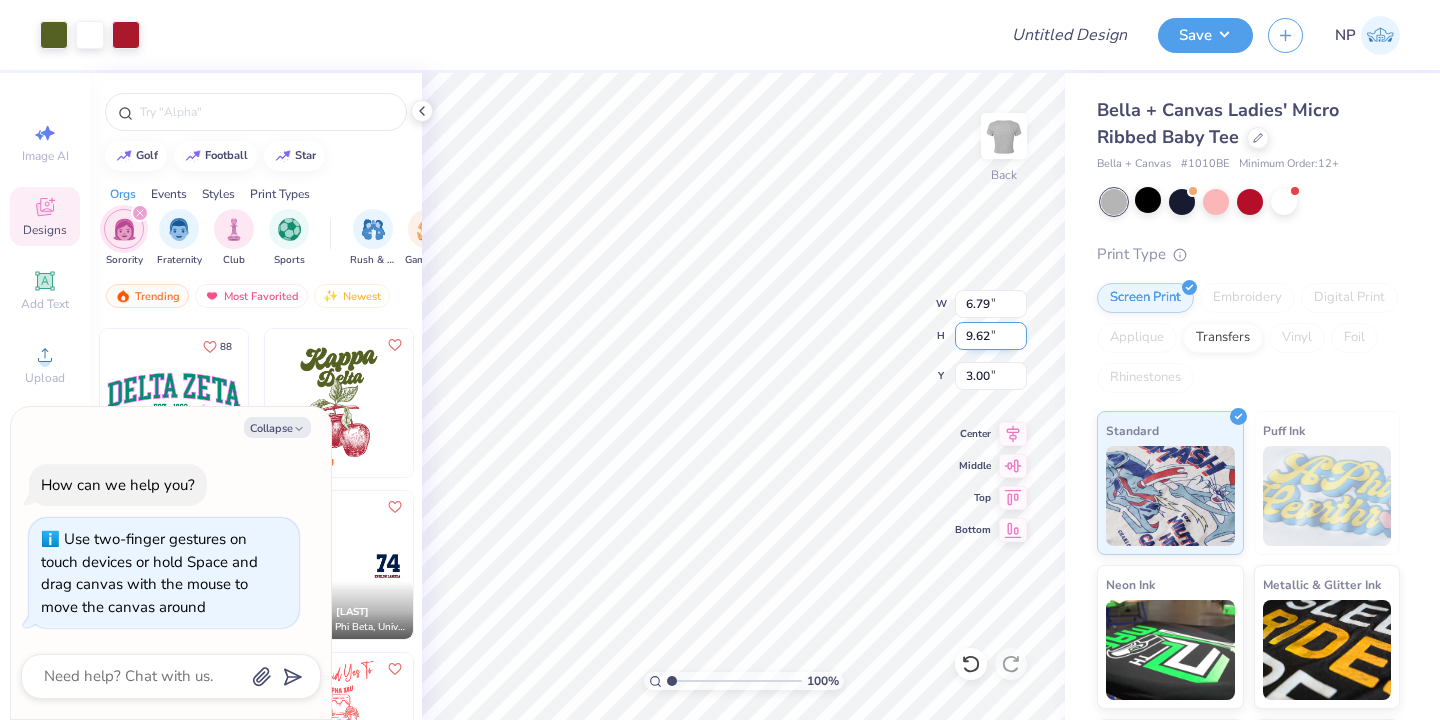 type on "x" 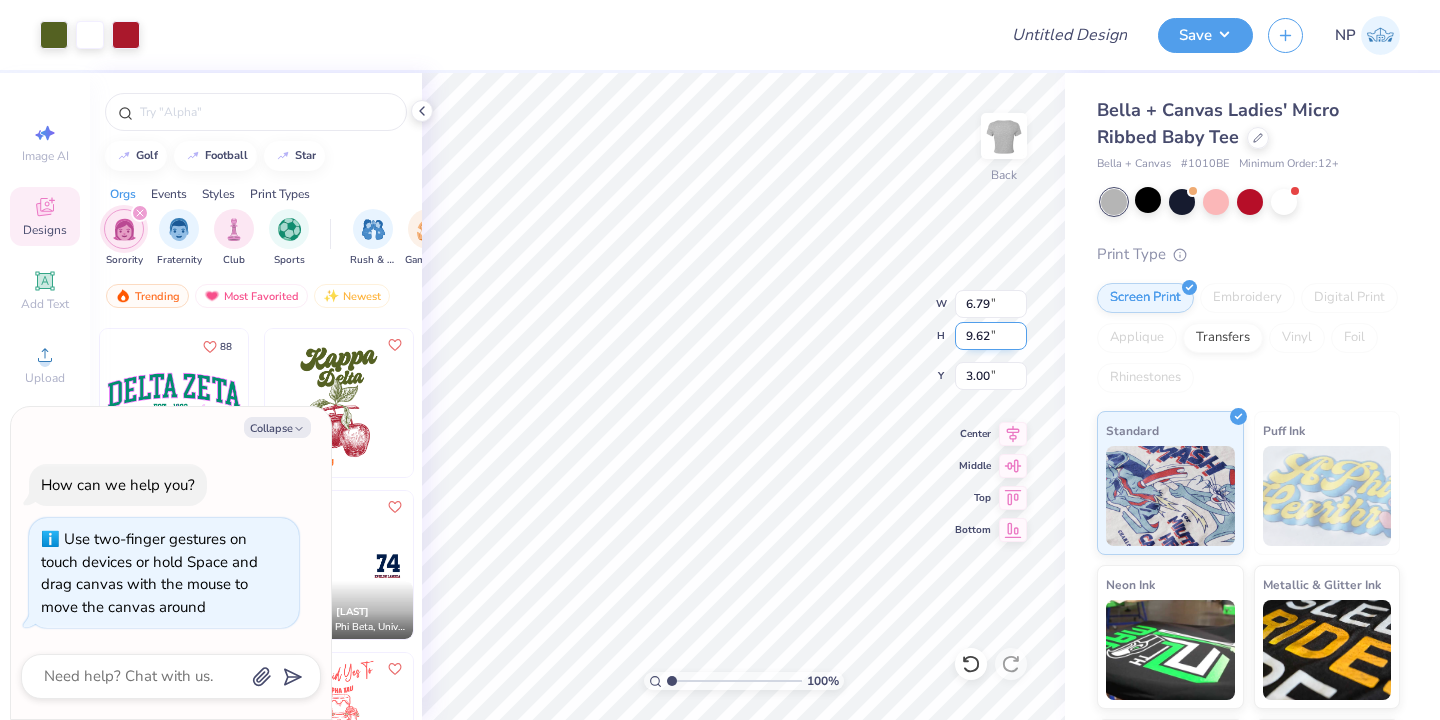 type on "5.64" 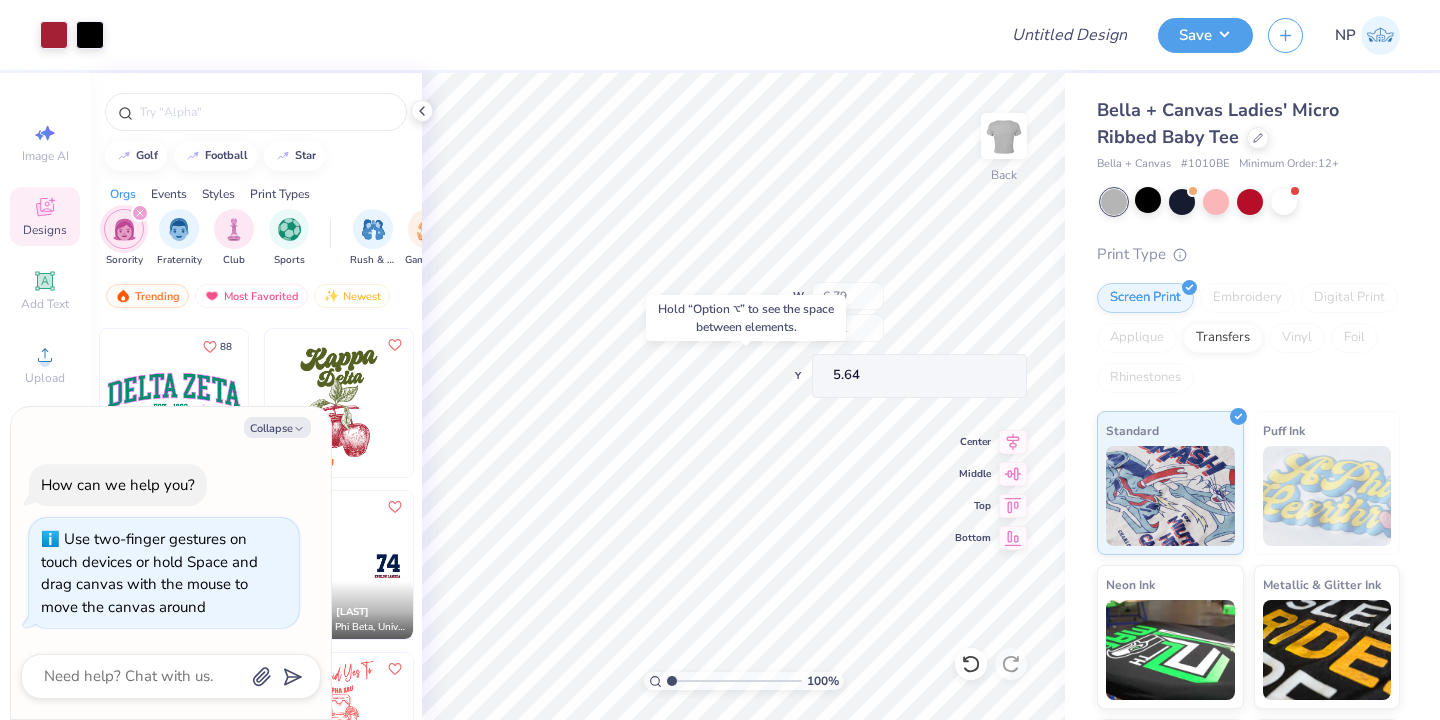 type on "x" 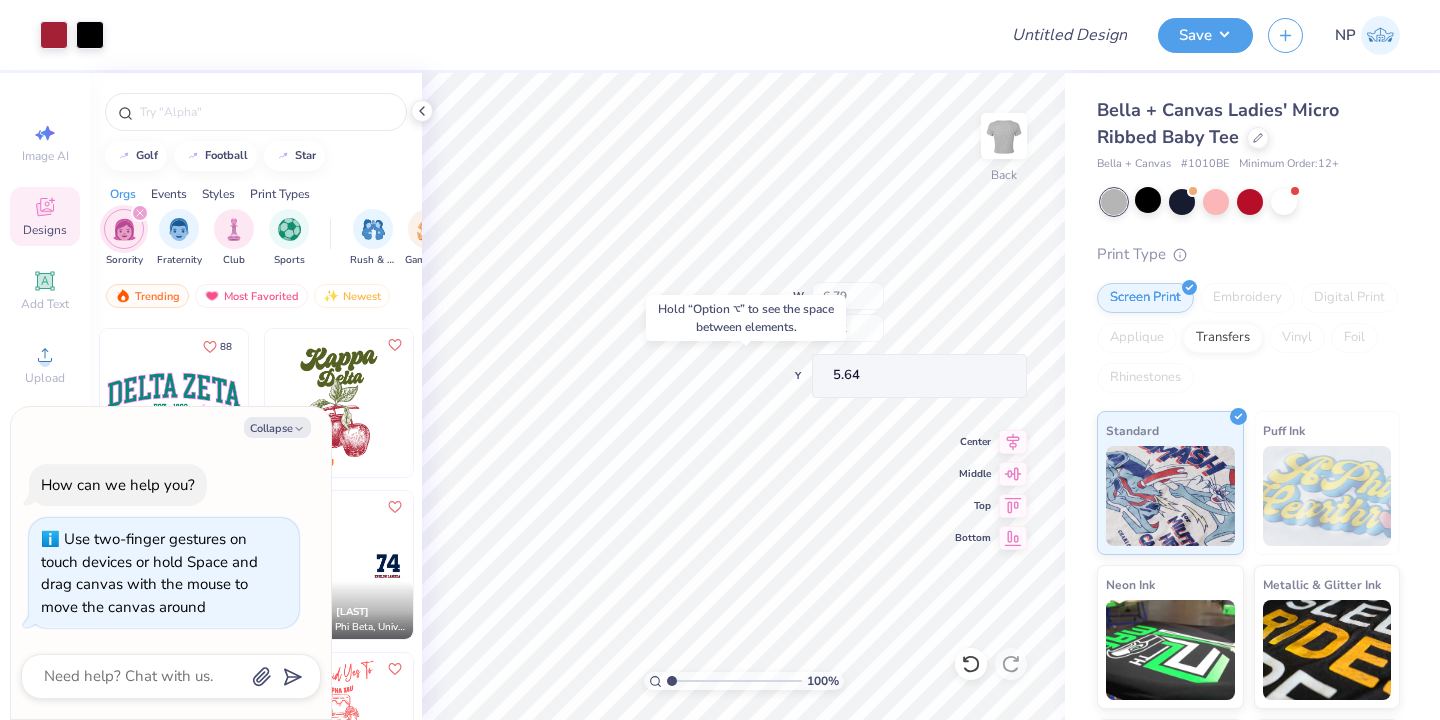 type on "9.01" 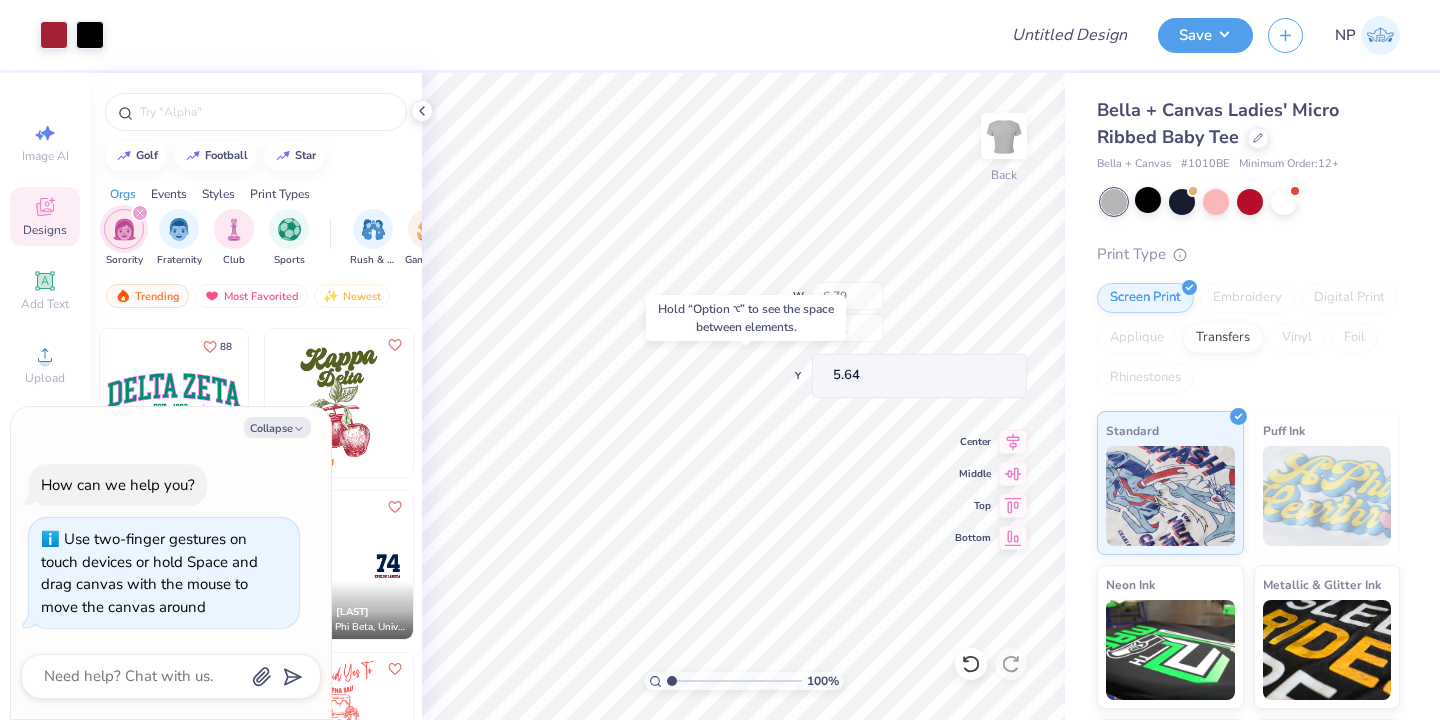 type on "4.59" 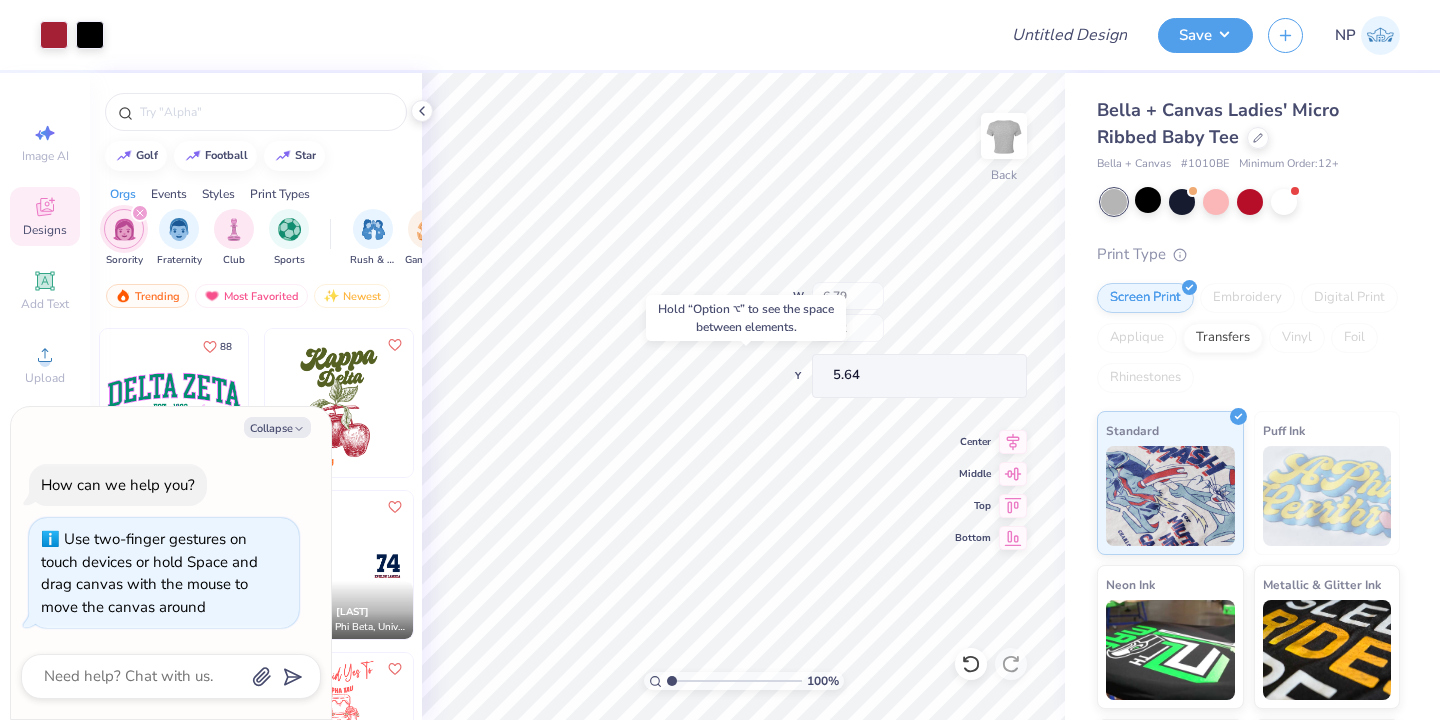type on "3.00" 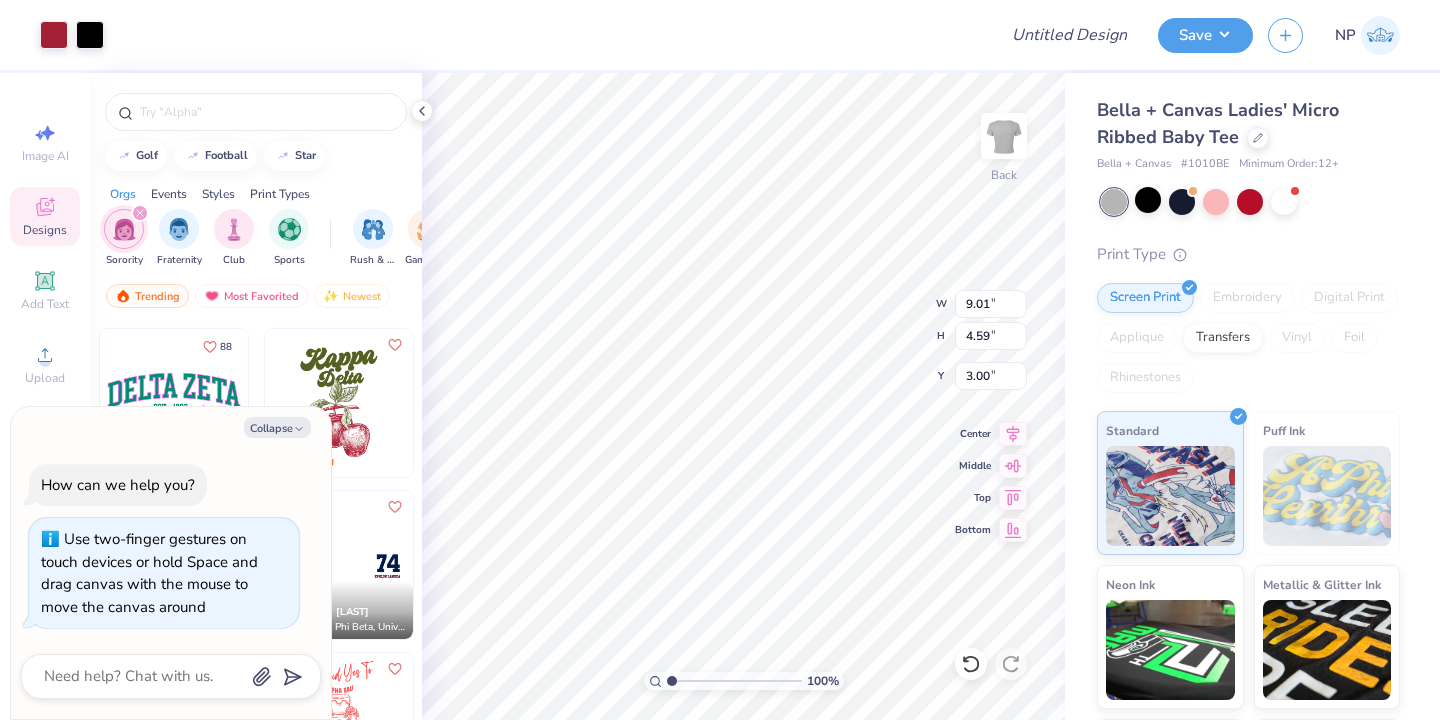 click at bounding box center (1250, 202) 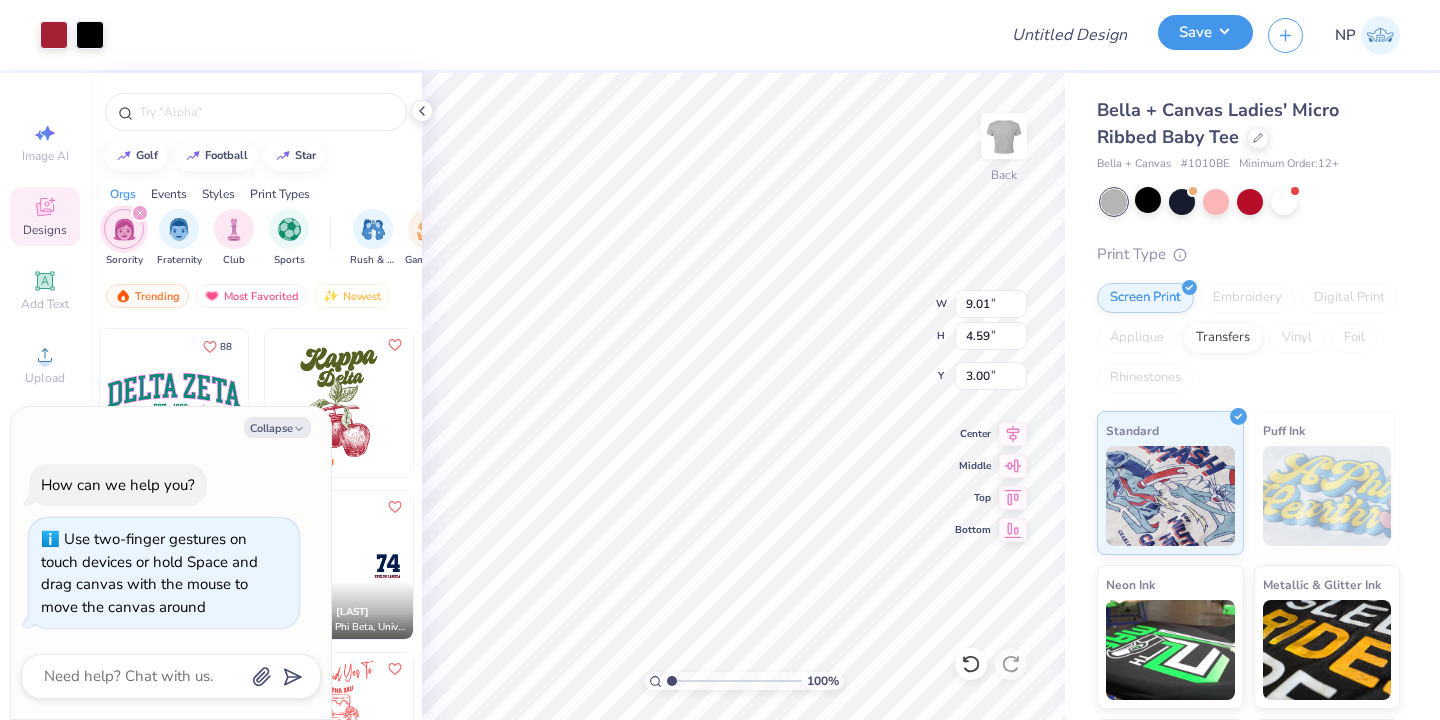 click on "Save" at bounding box center [1205, 32] 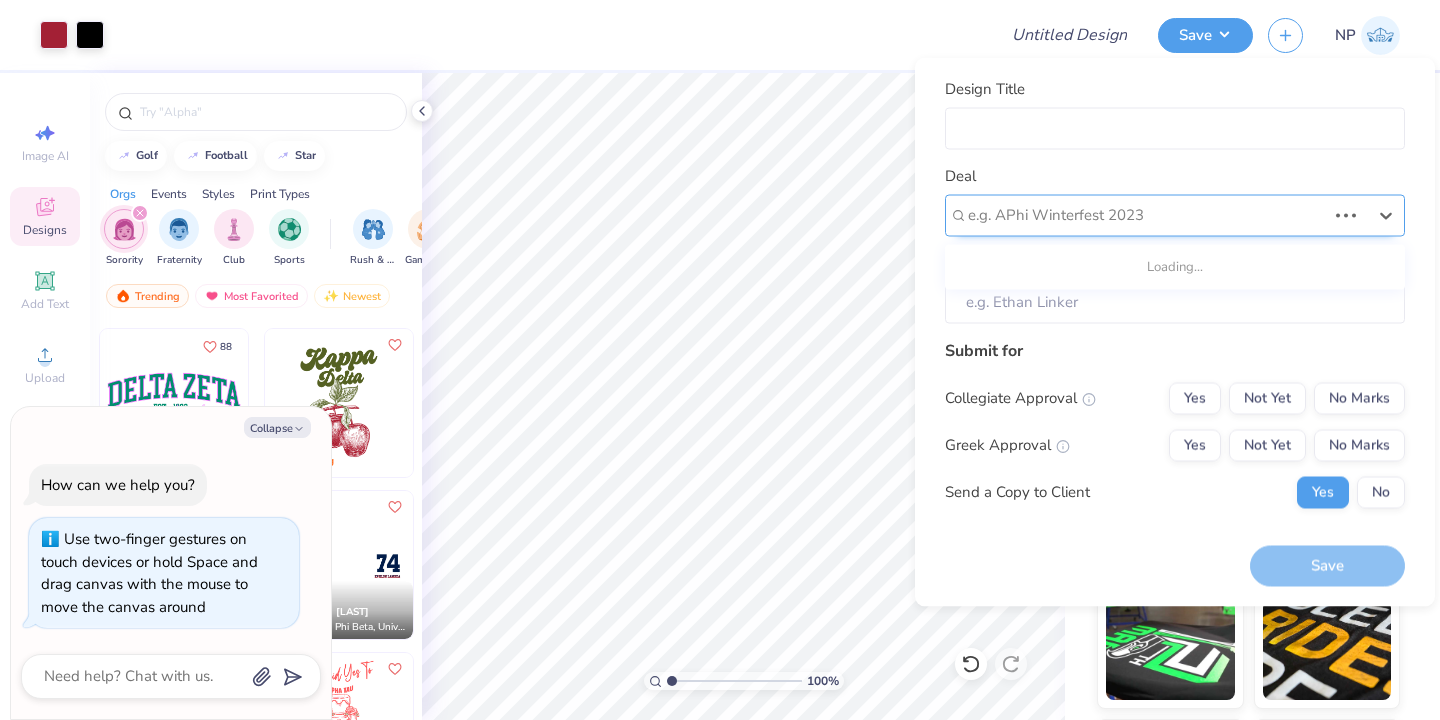 click on "e.g. APhi Winterfest 2023" at bounding box center (1147, 215) 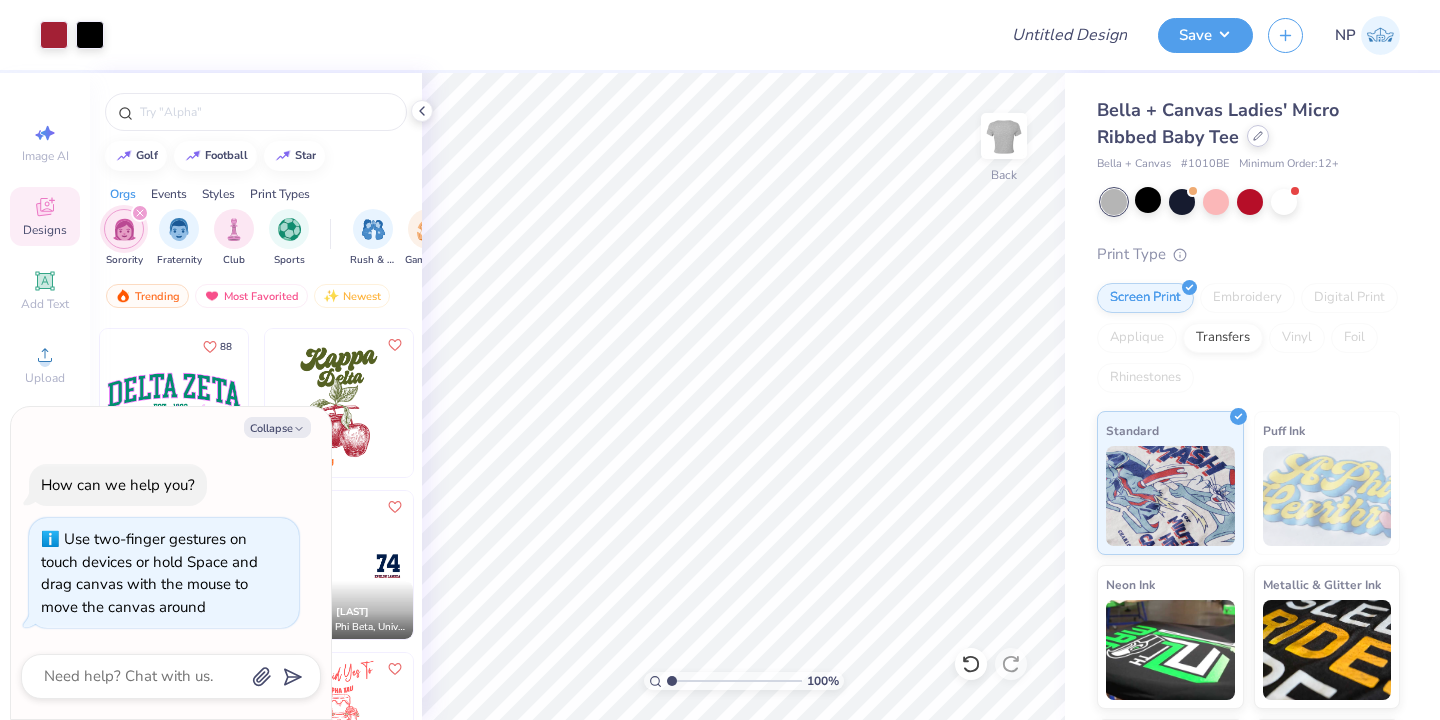 click 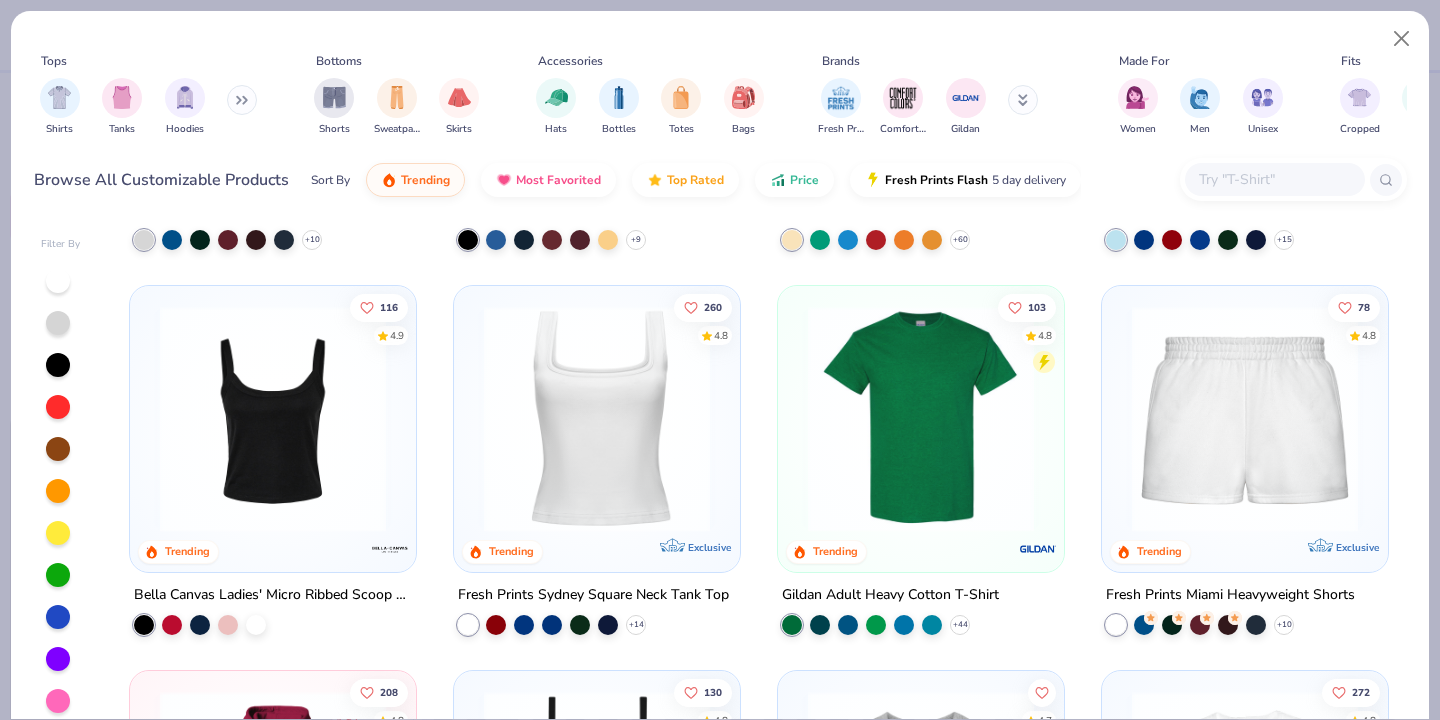 scroll, scrollTop: 628, scrollLeft: 0, axis: vertical 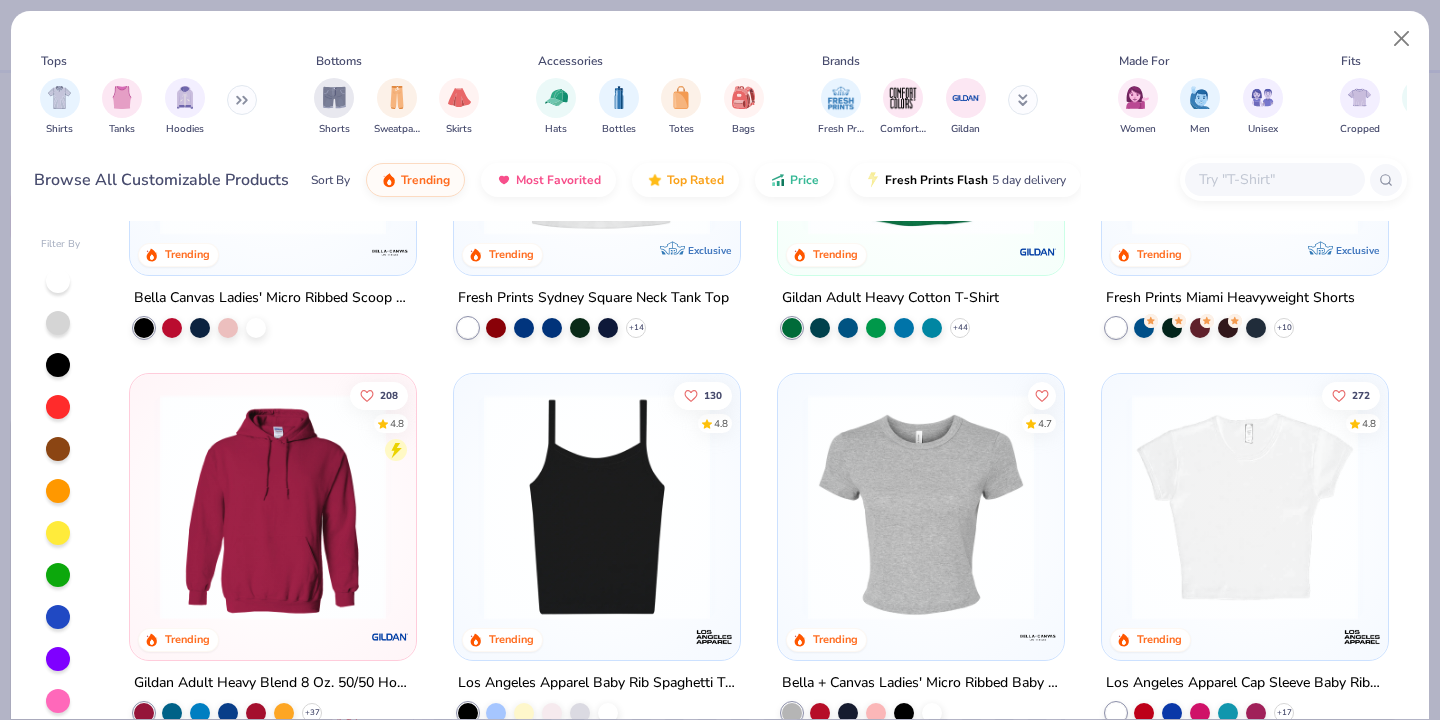 click at bounding box center [921, 506] 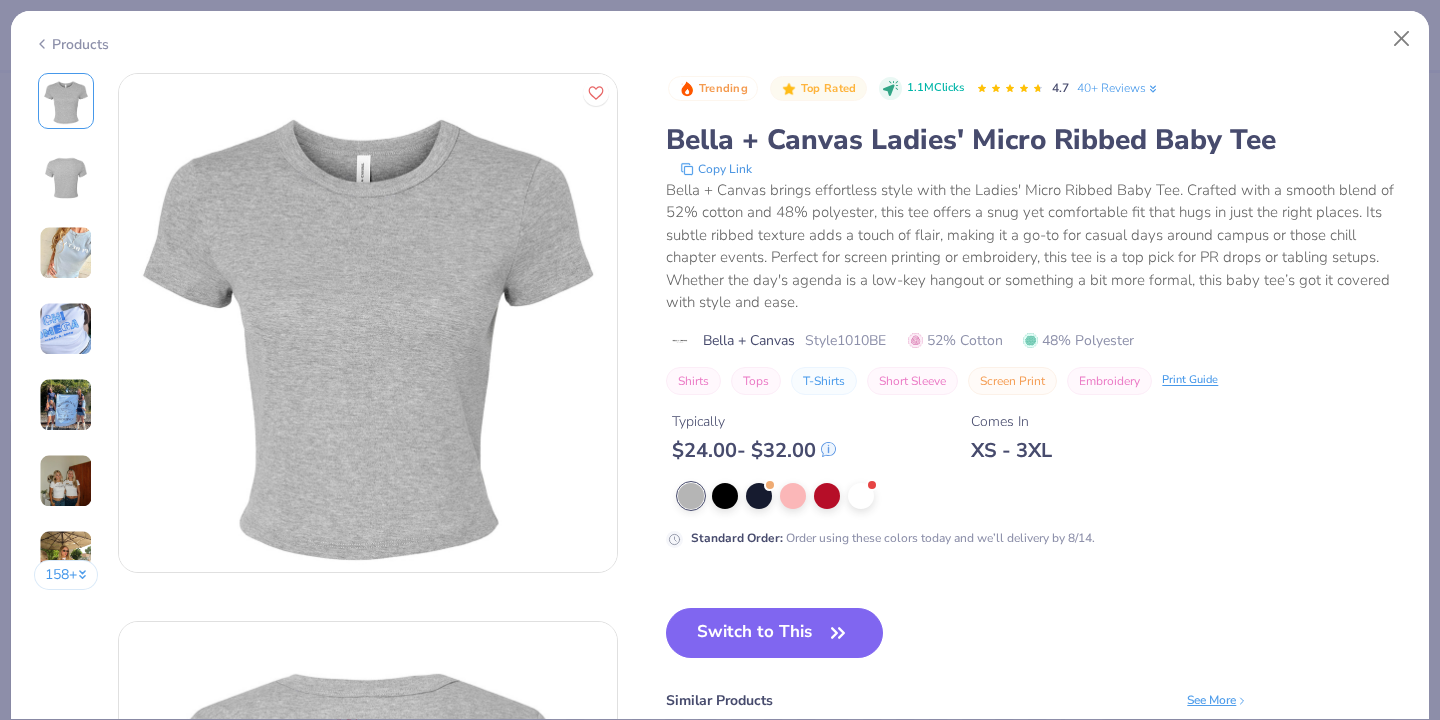 click 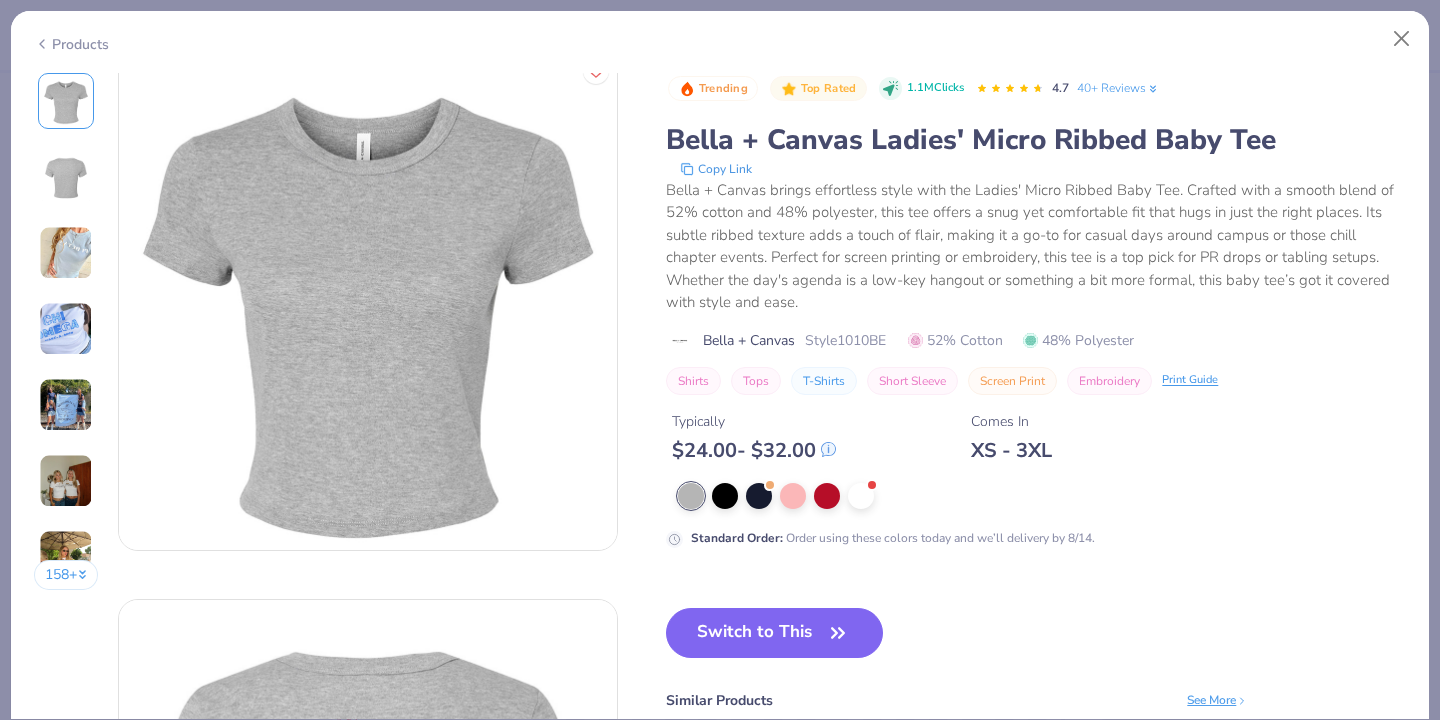scroll, scrollTop: 0, scrollLeft: 0, axis: both 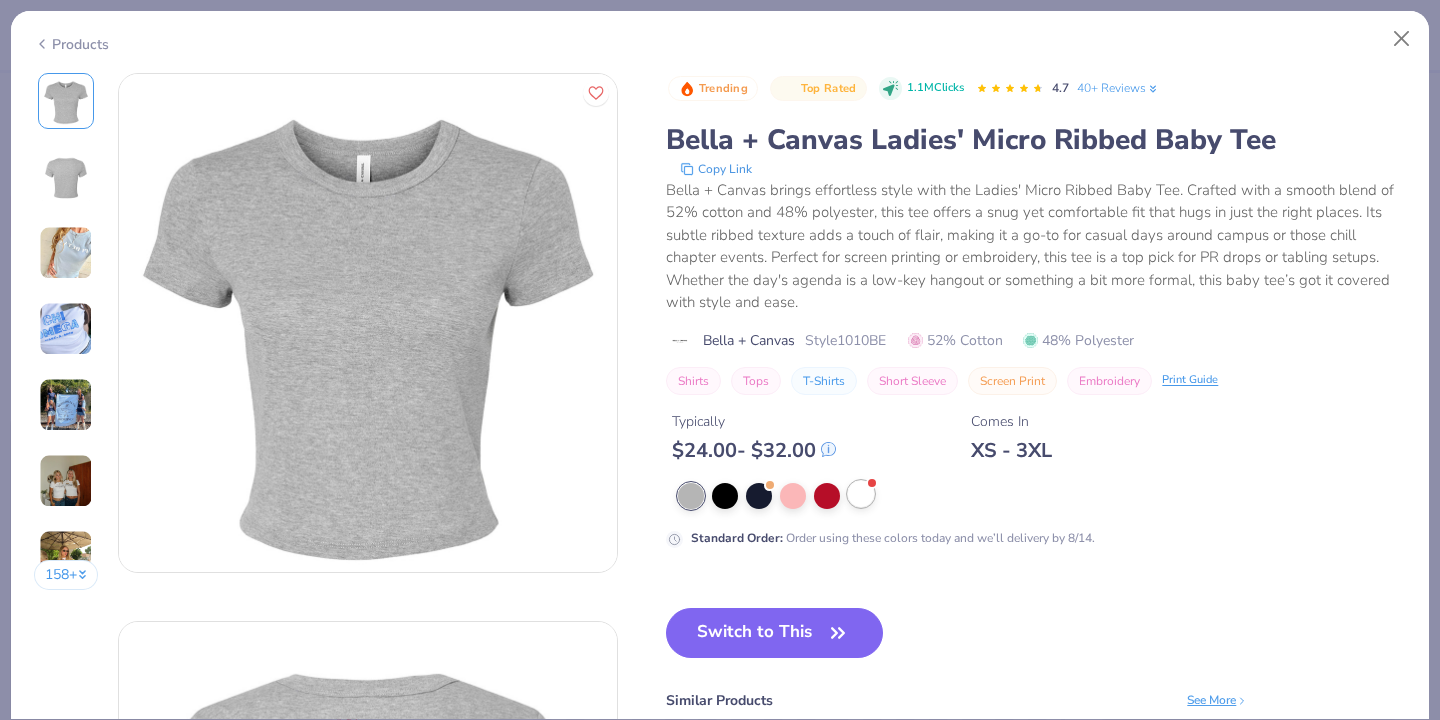 click at bounding box center [861, 494] 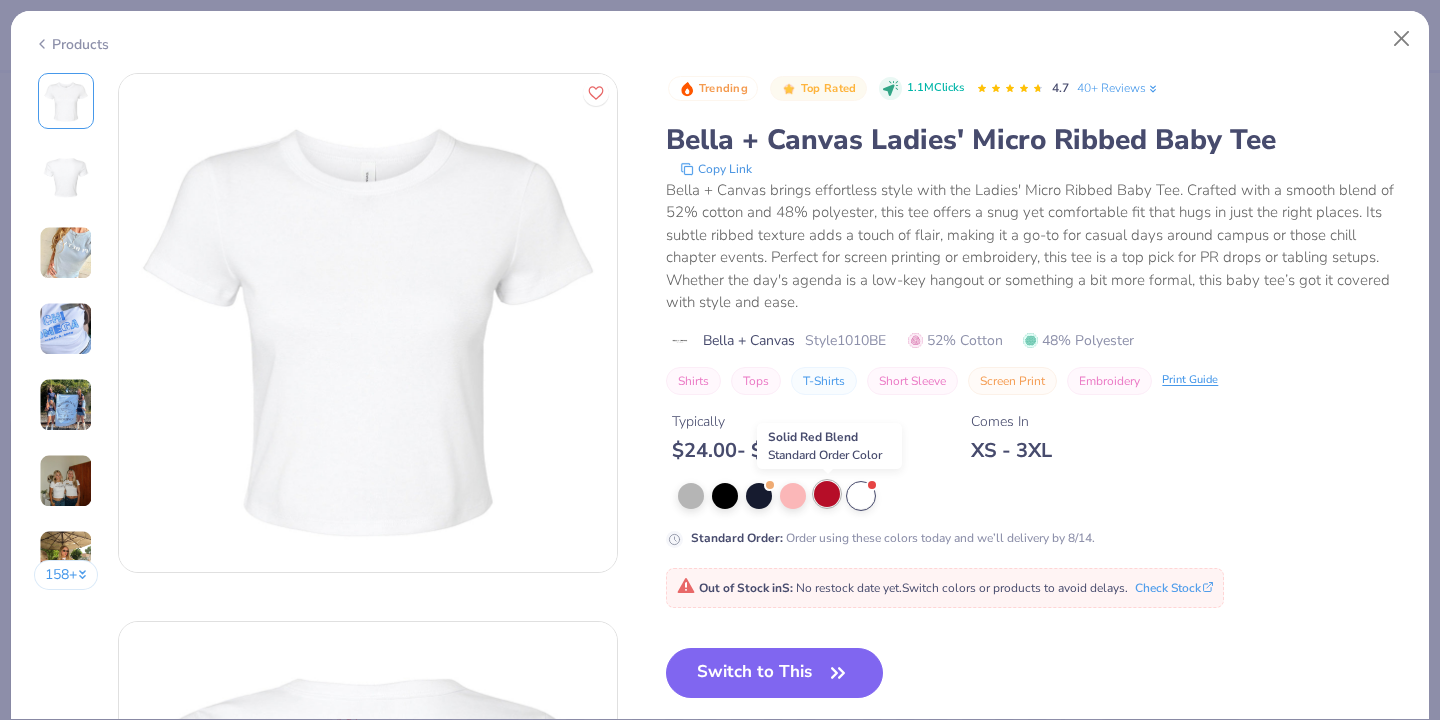 click at bounding box center [827, 494] 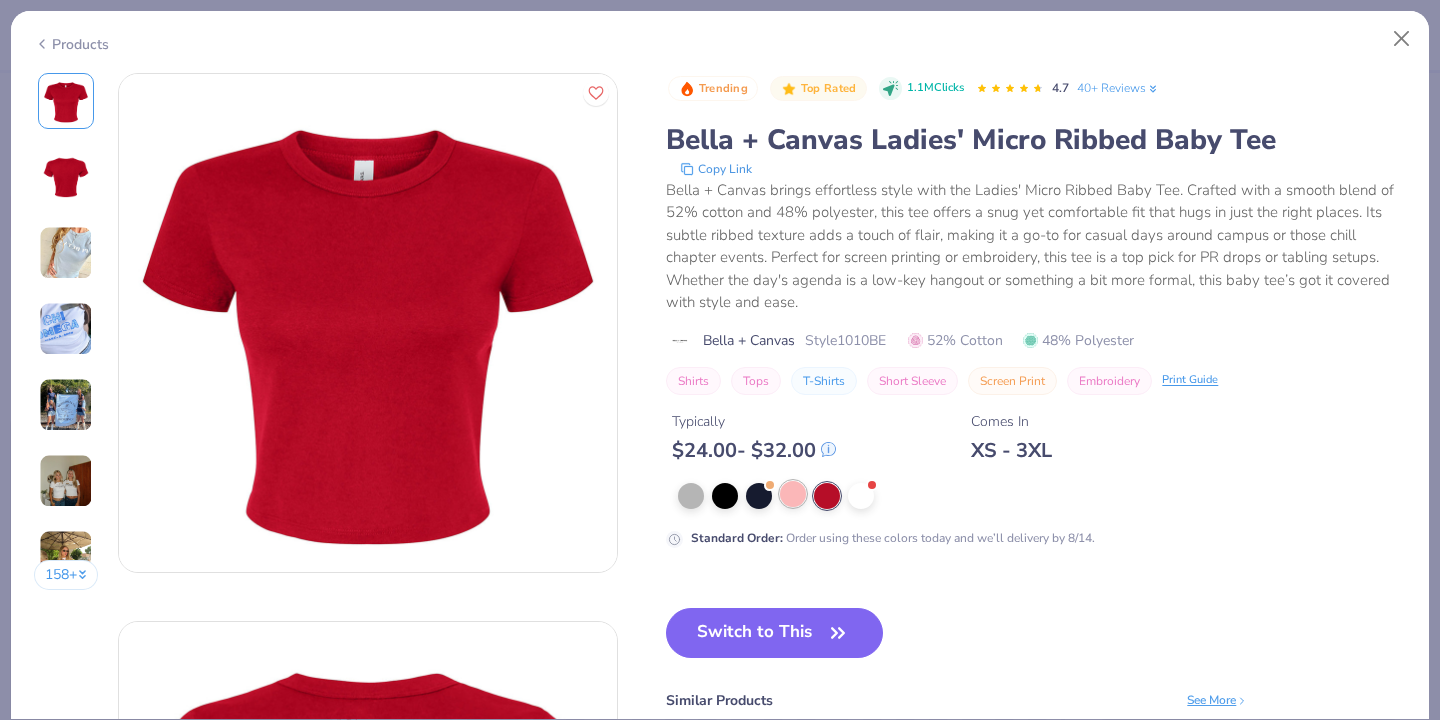 click at bounding box center (793, 494) 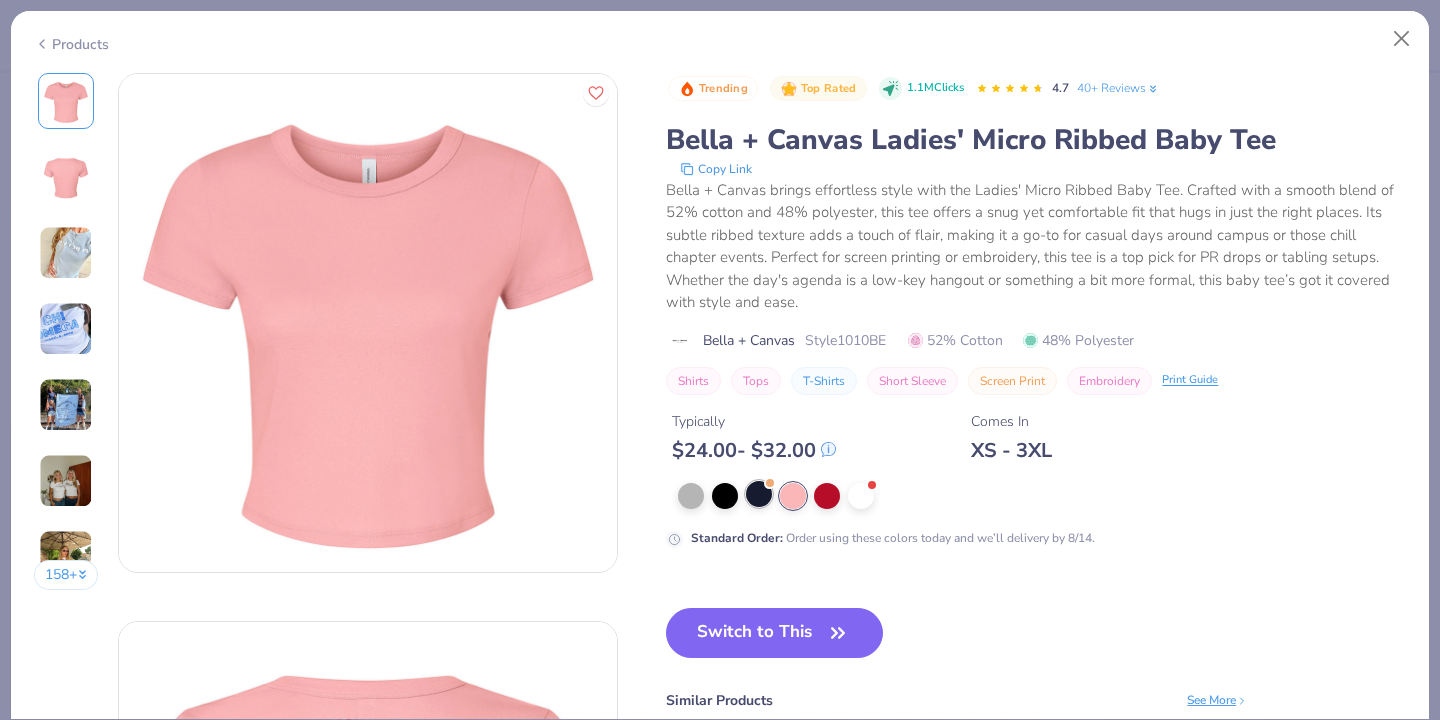 click at bounding box center (759, 494) 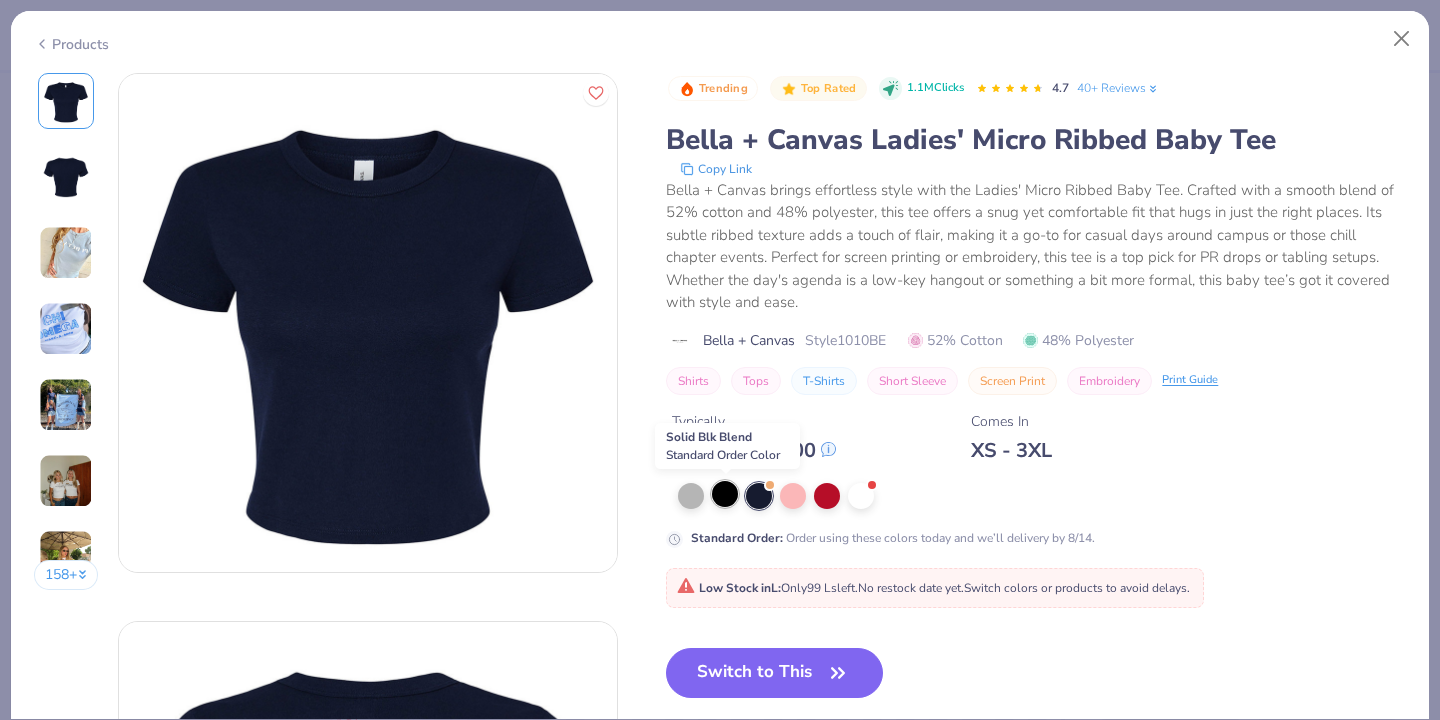 click at bounding box center [725, 494] 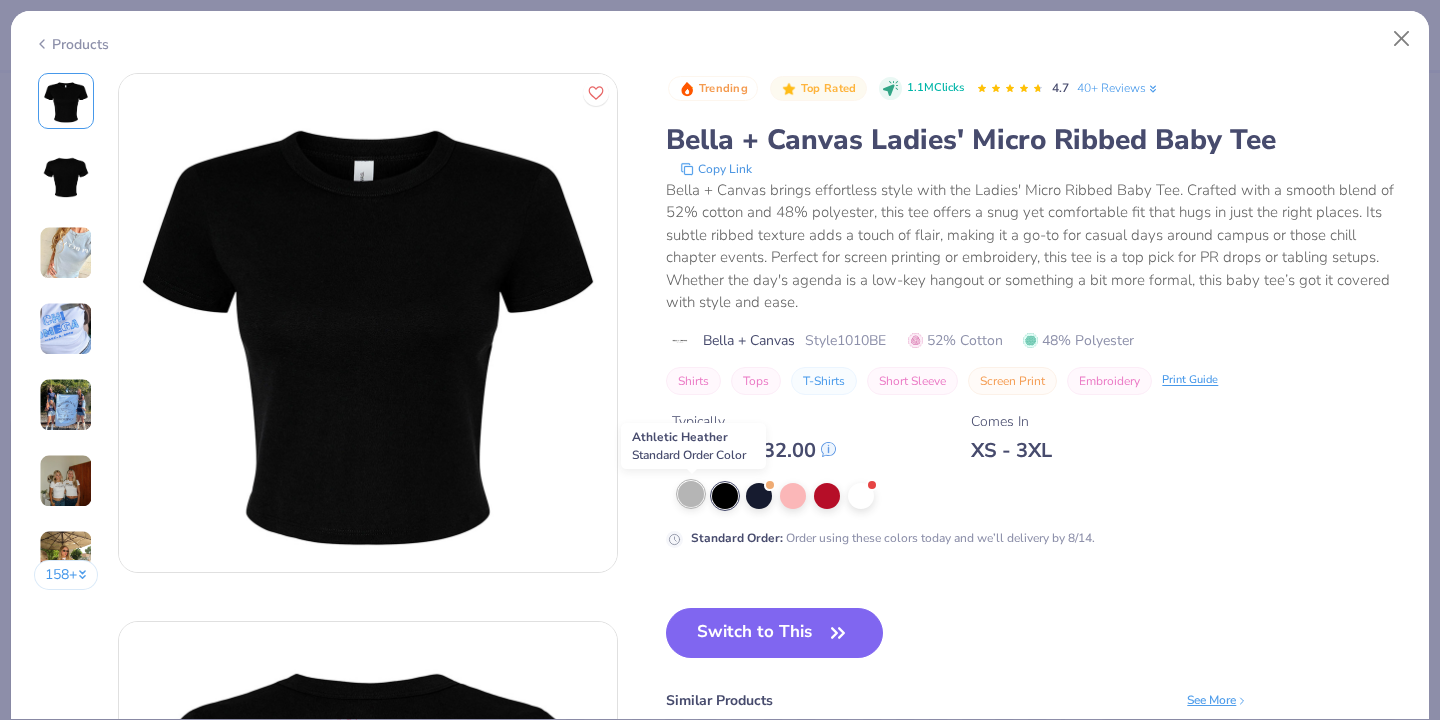click at bounding box center [691, 494] 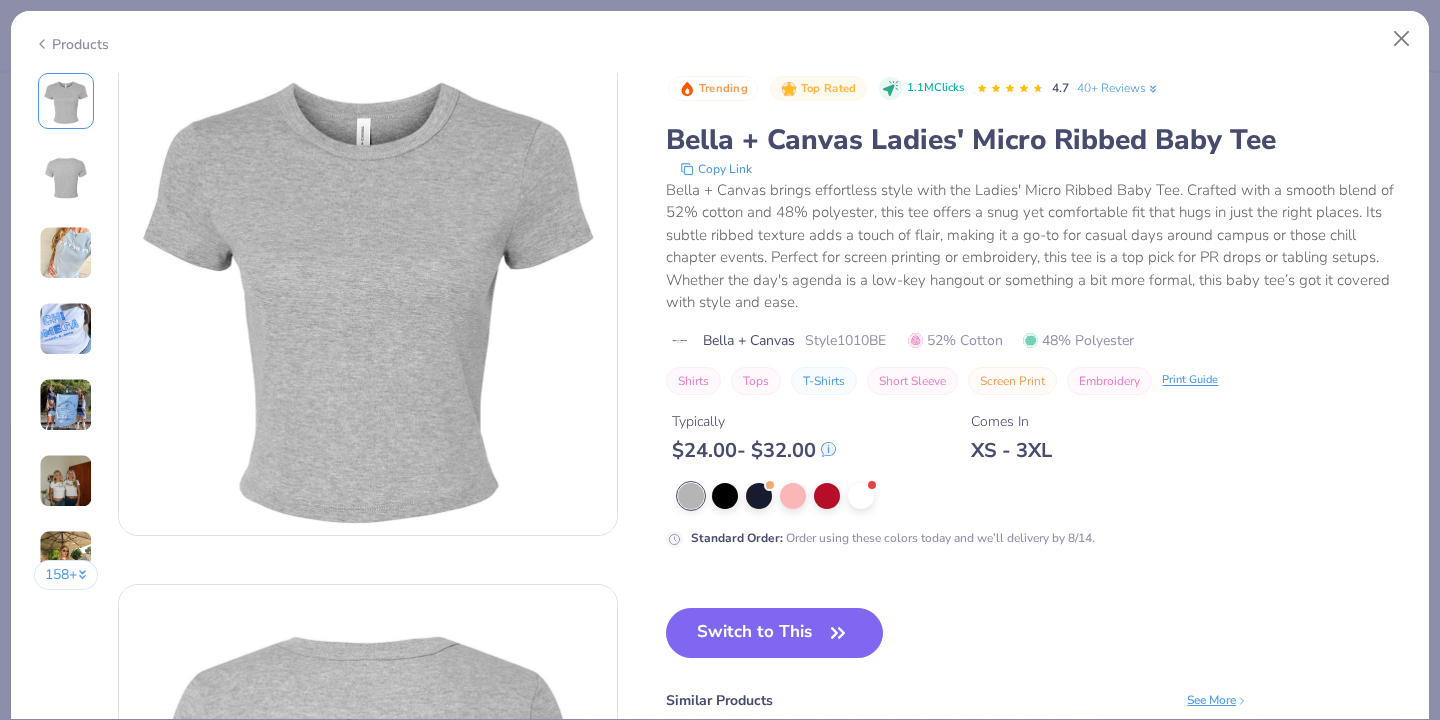 scroll, scrollTop: 30, scrollLeft: 0, axis: vertical 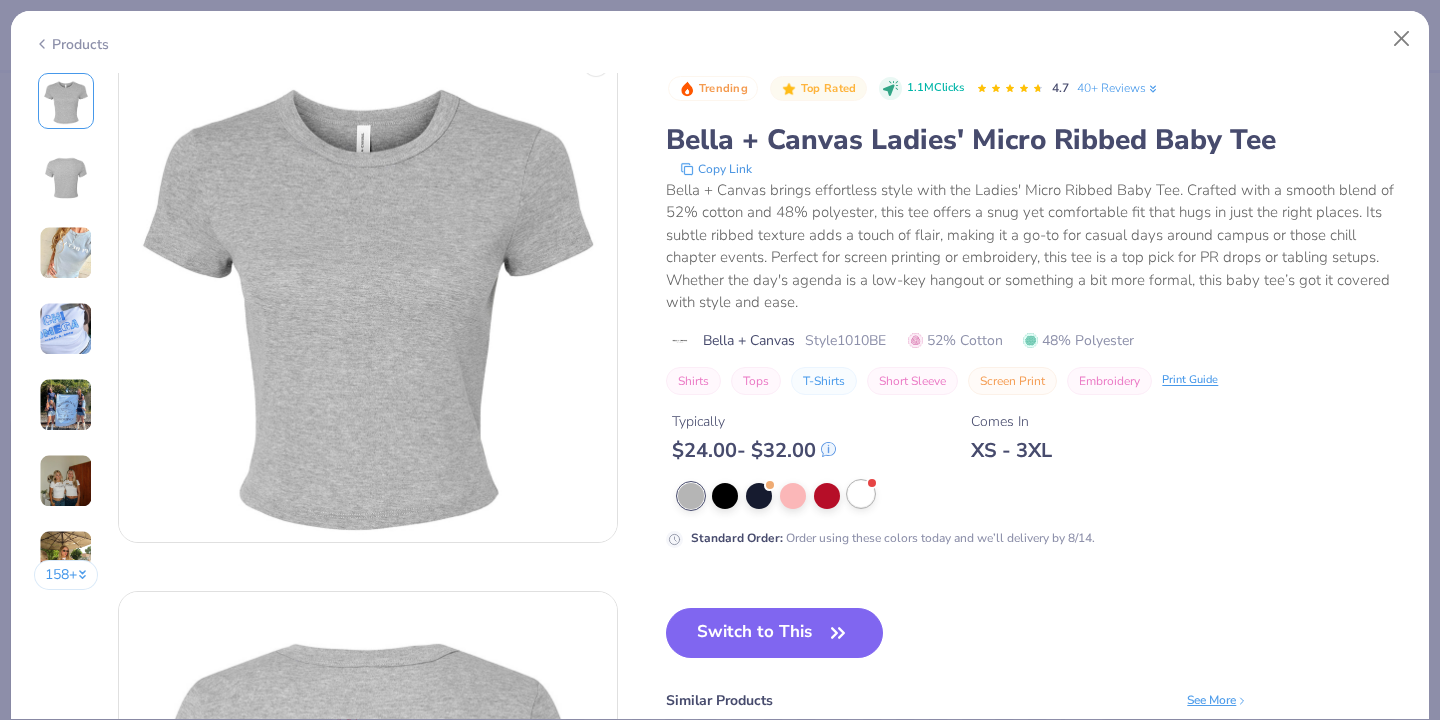 click at bounding box center (861, 494) 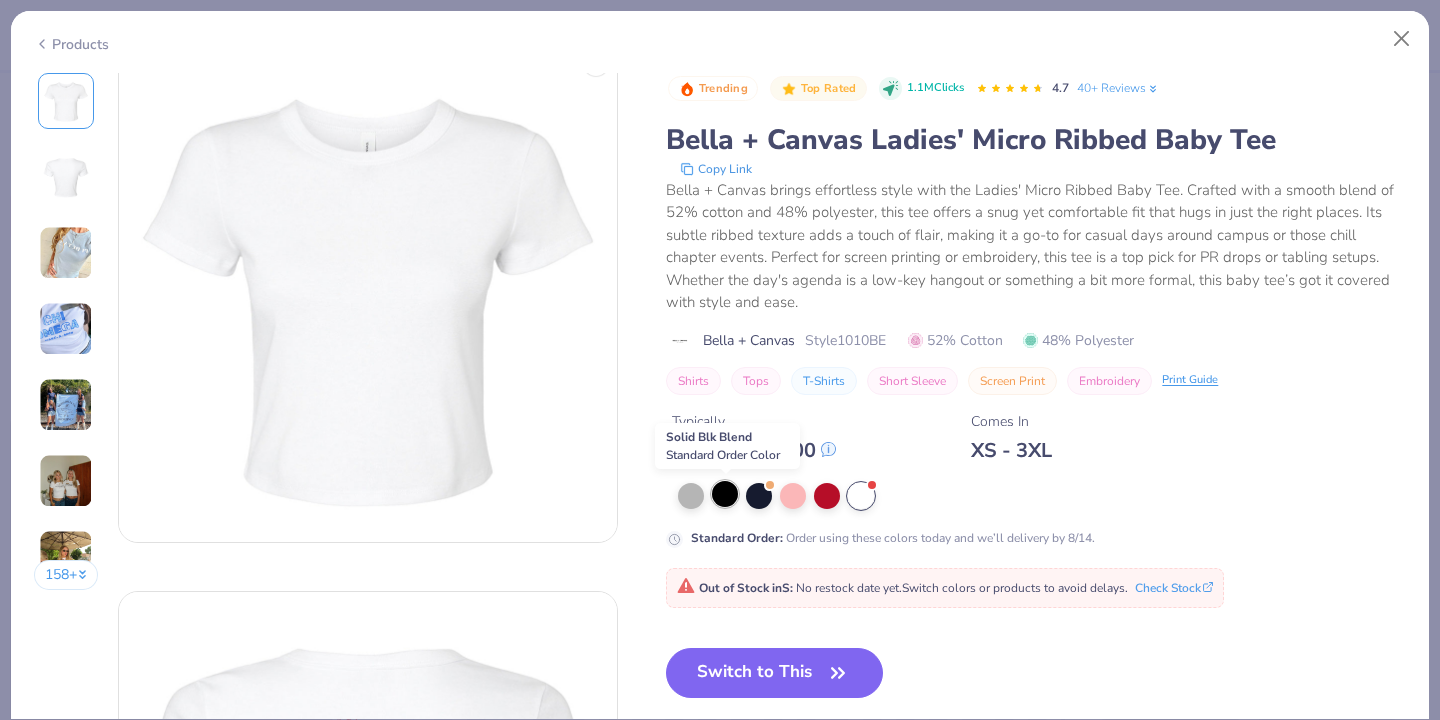 click at bounding box center (725, 494) 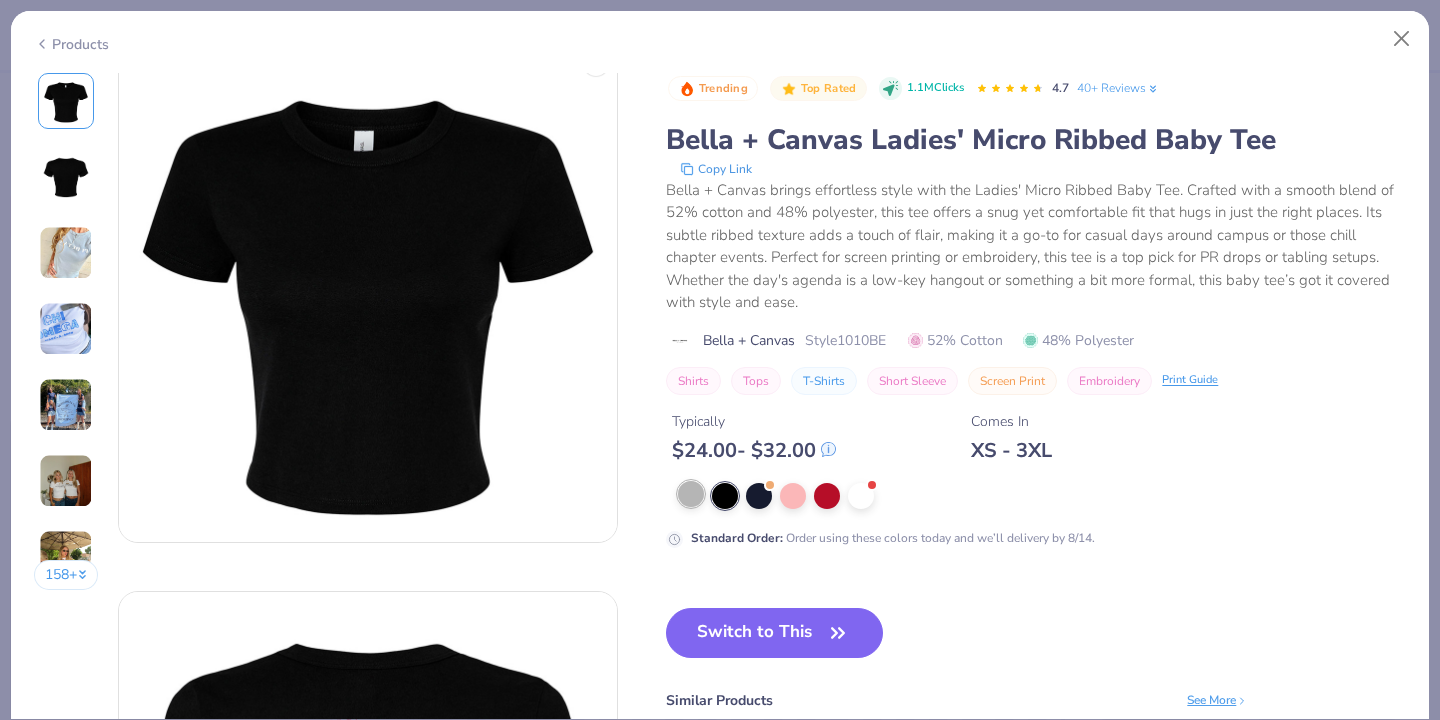 click at bounding box center [691, 494] 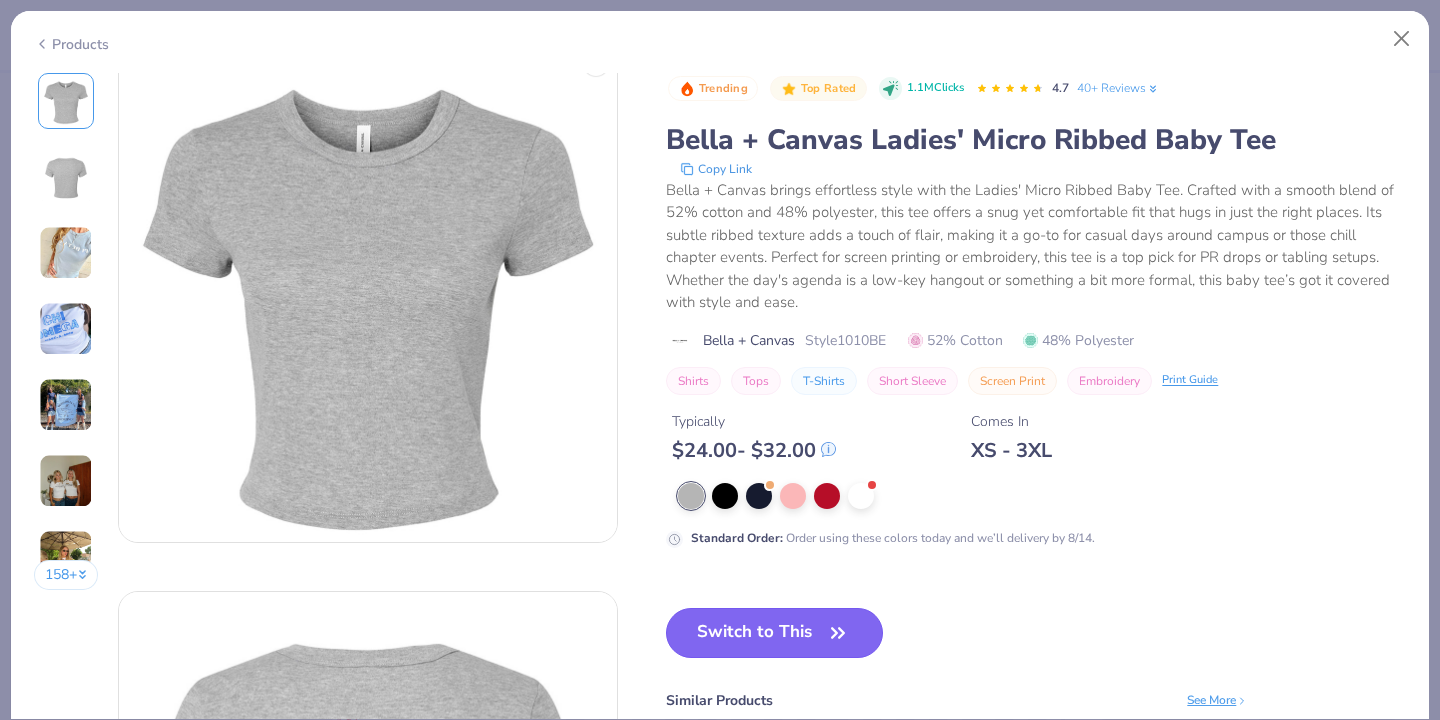 click on "Switch to This" at bounding box center [774, 633] 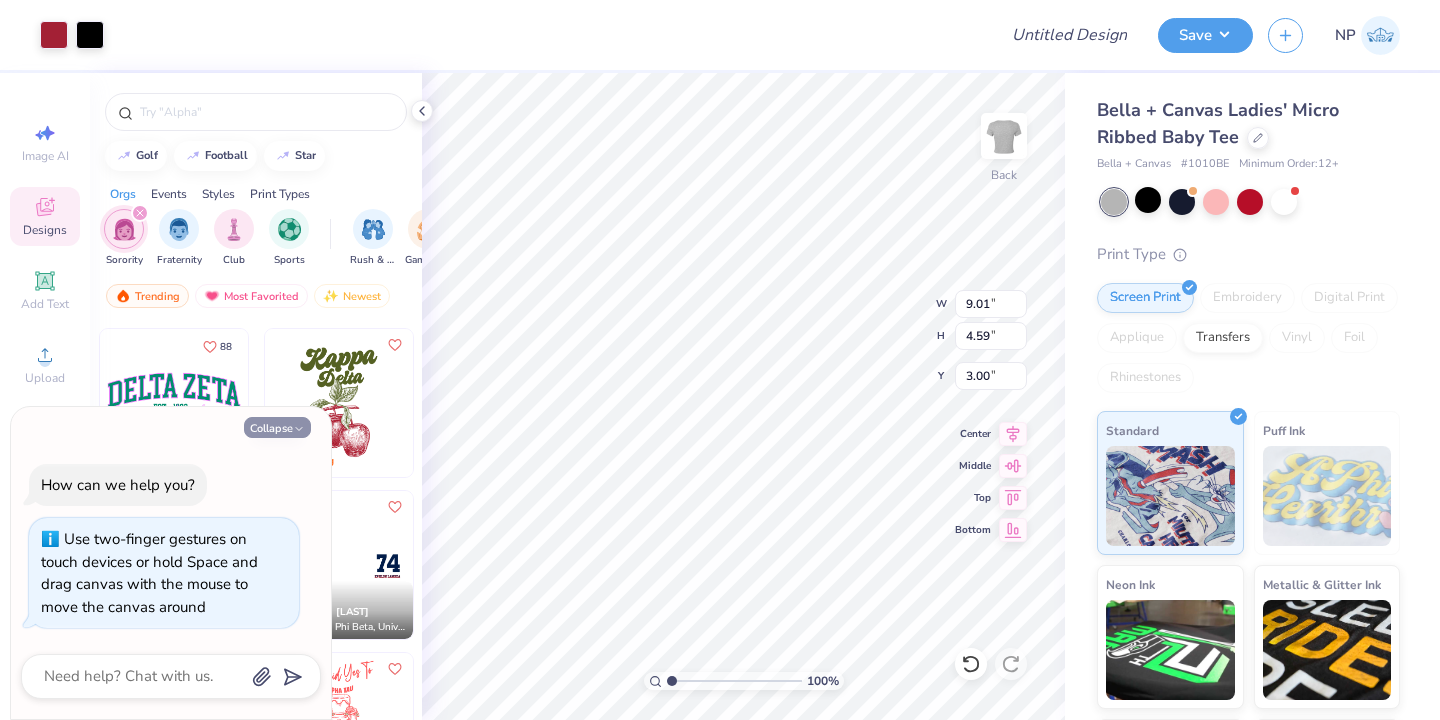 click 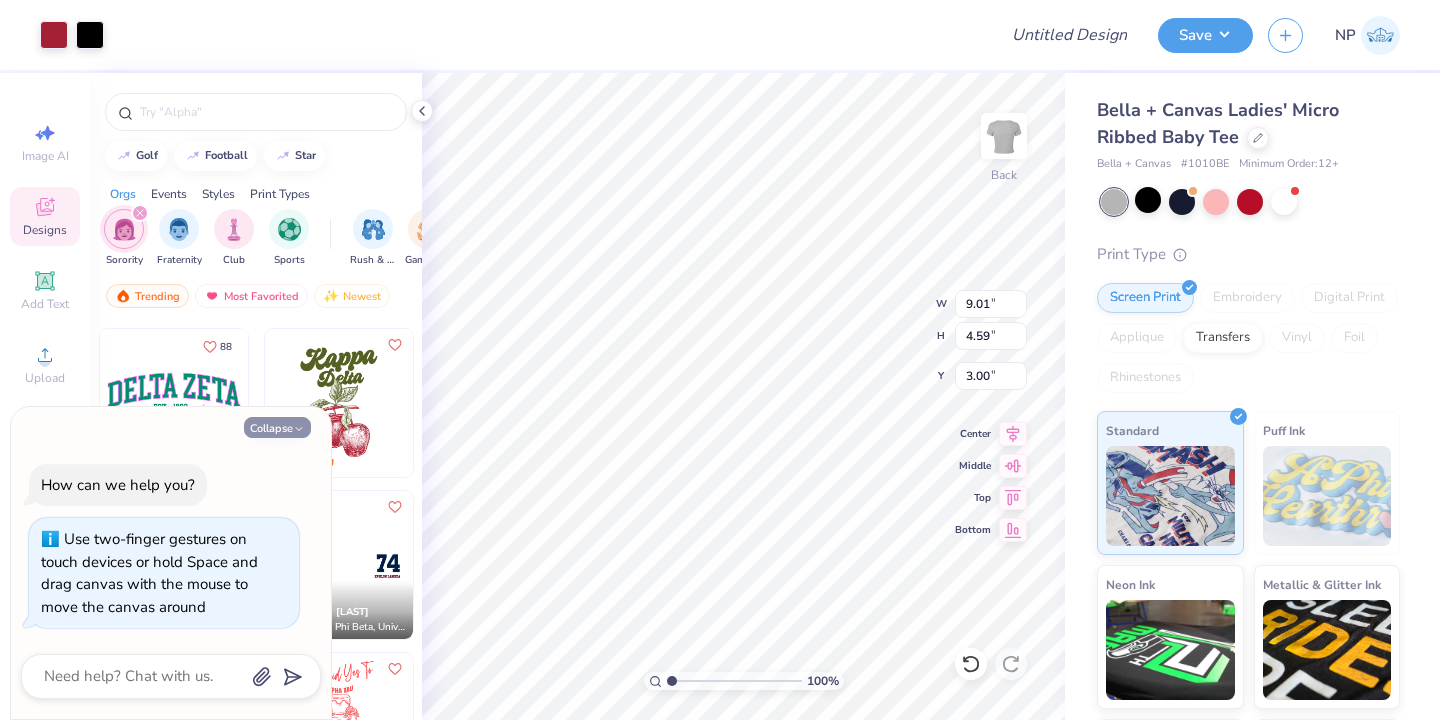 type on "x" 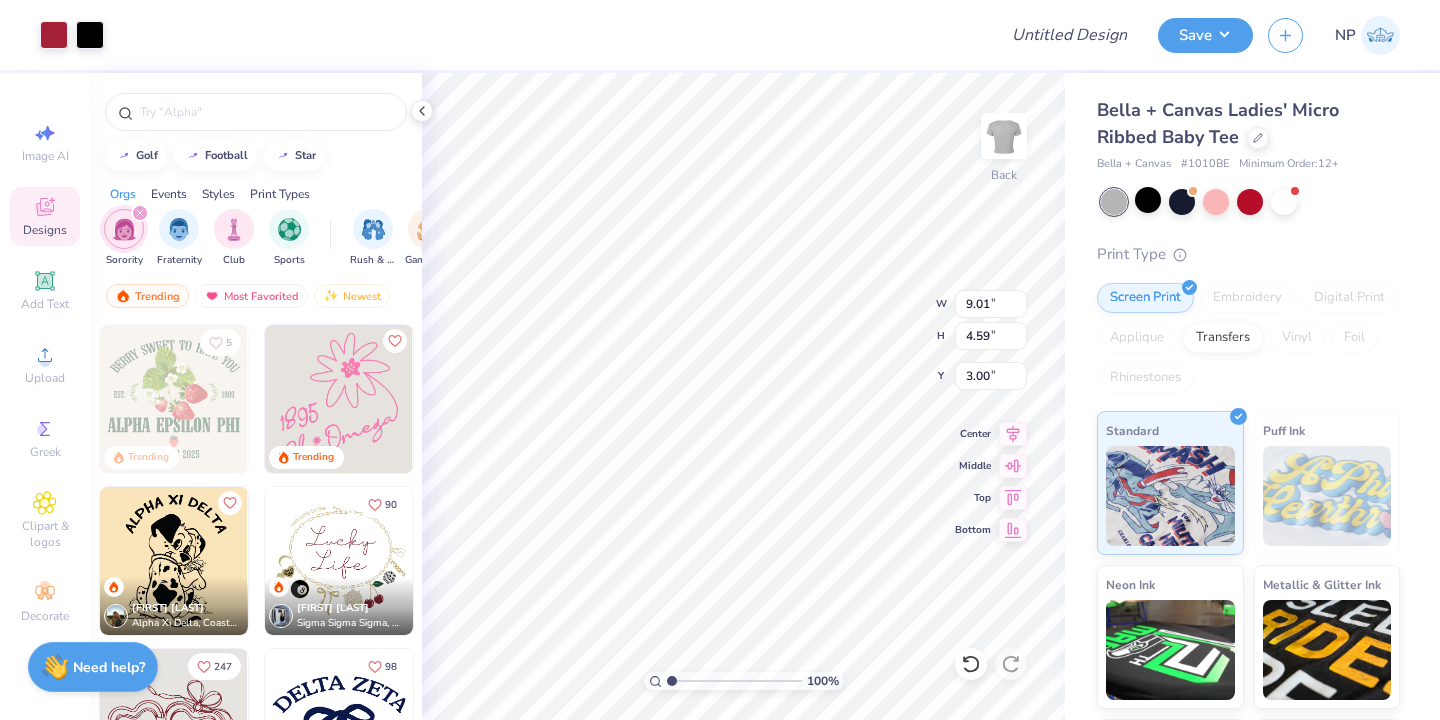 scroll, scrollTop: 2922, scrollLeft: 0, axis: vertical 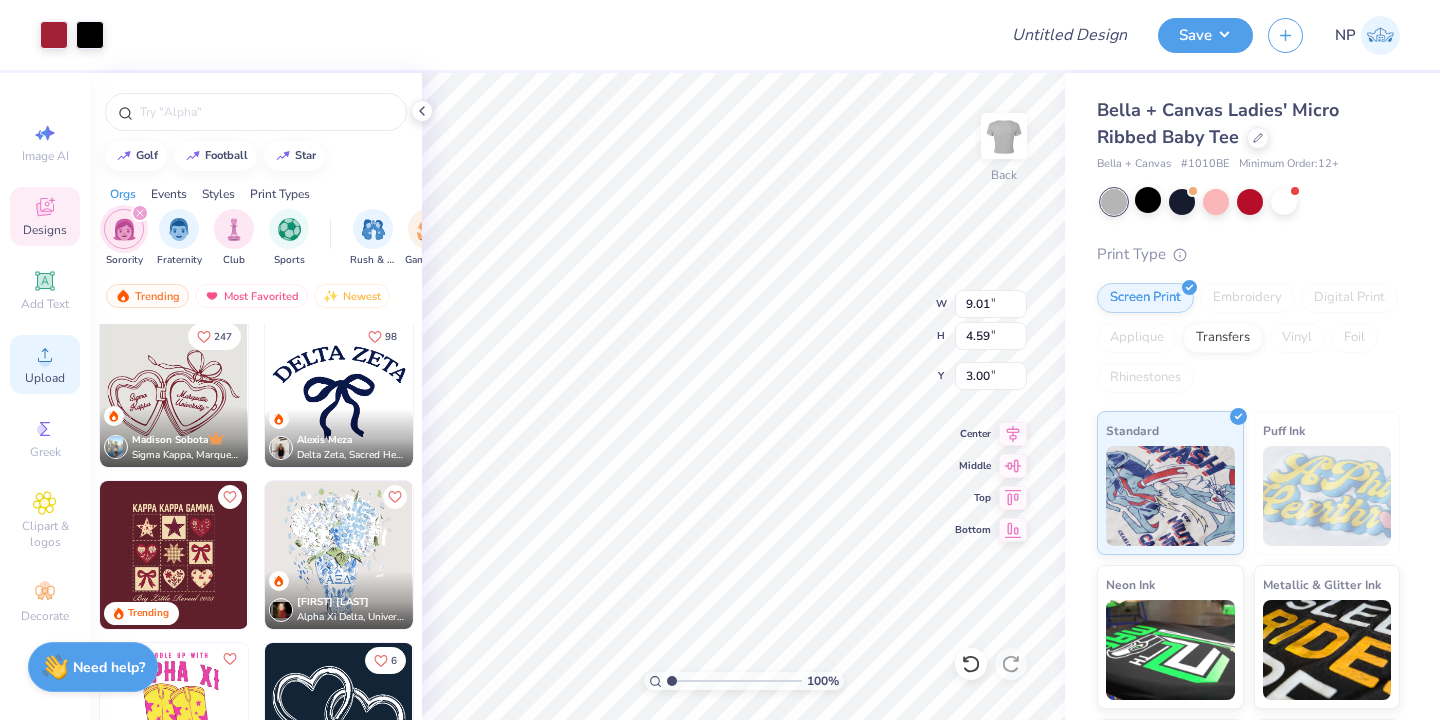 click 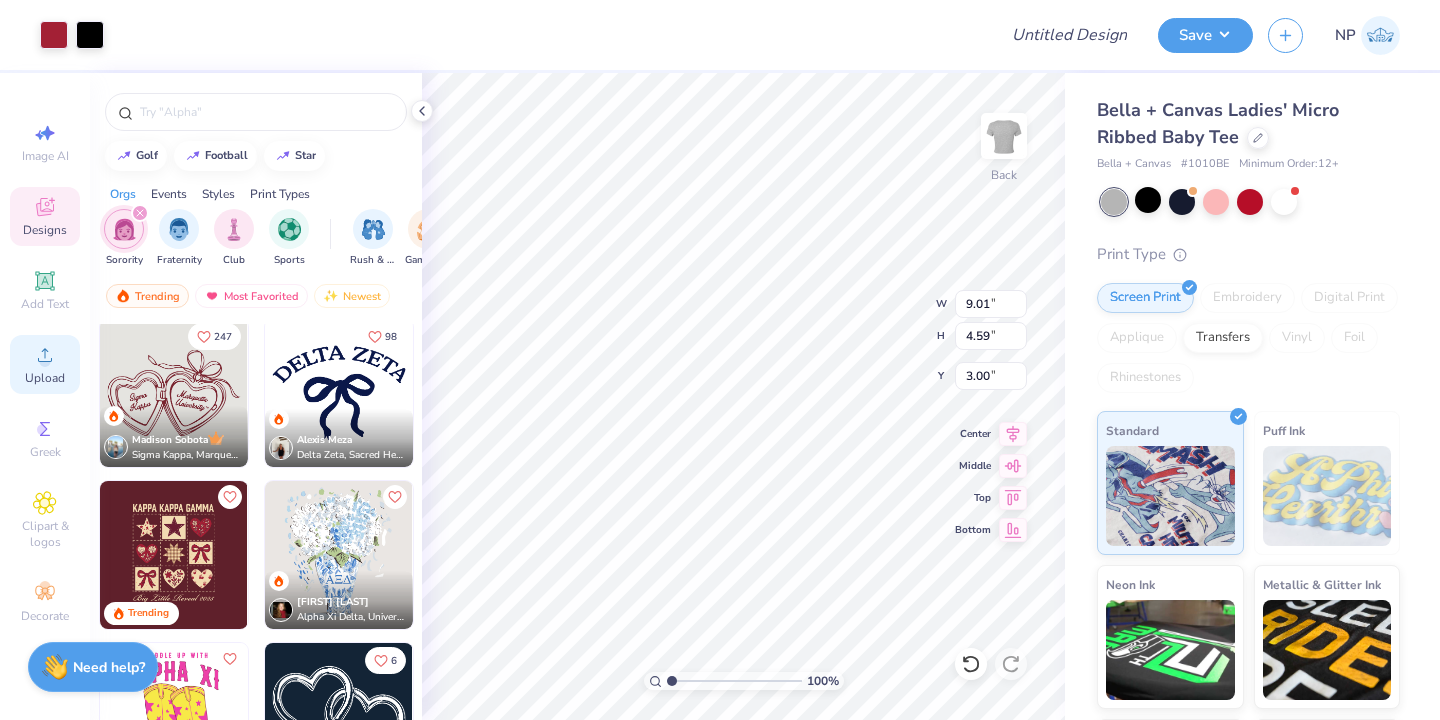 click on "Upload" at bounding box center [45, 378] 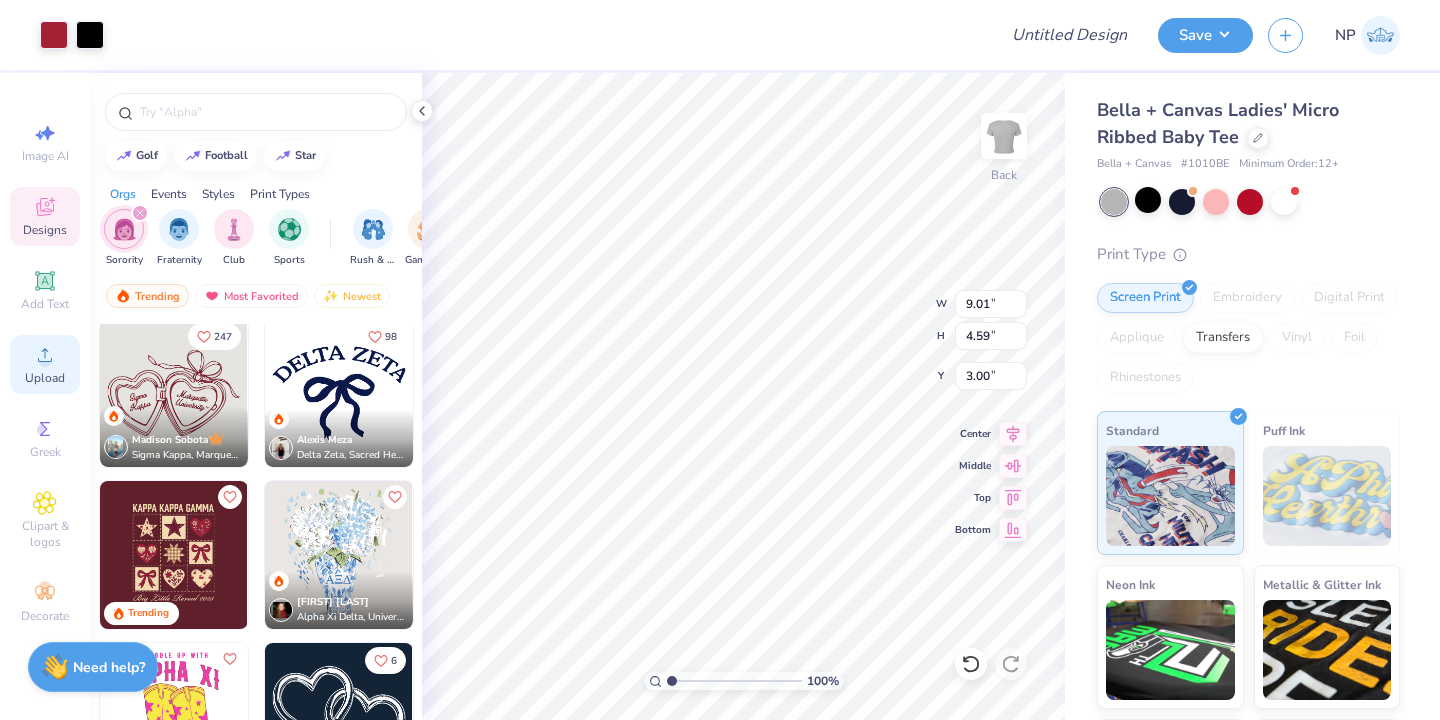 click 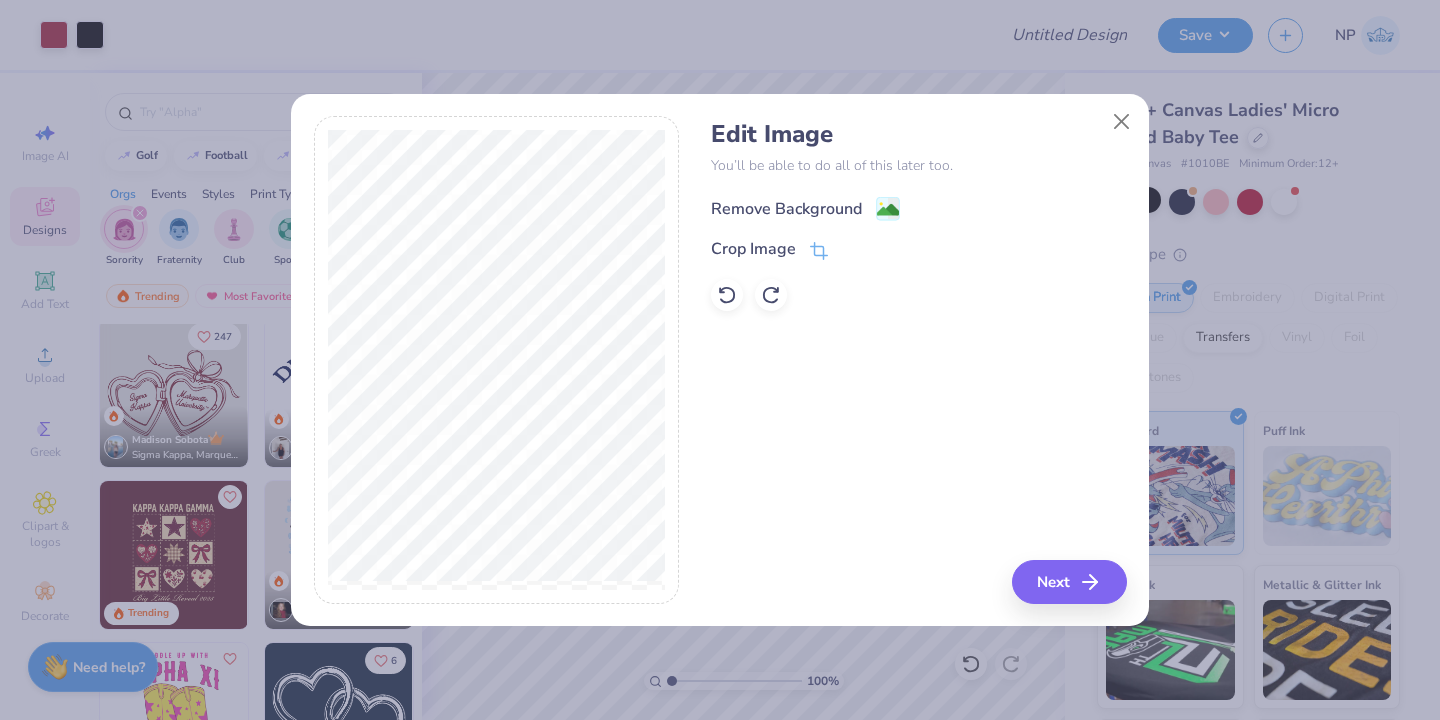 click 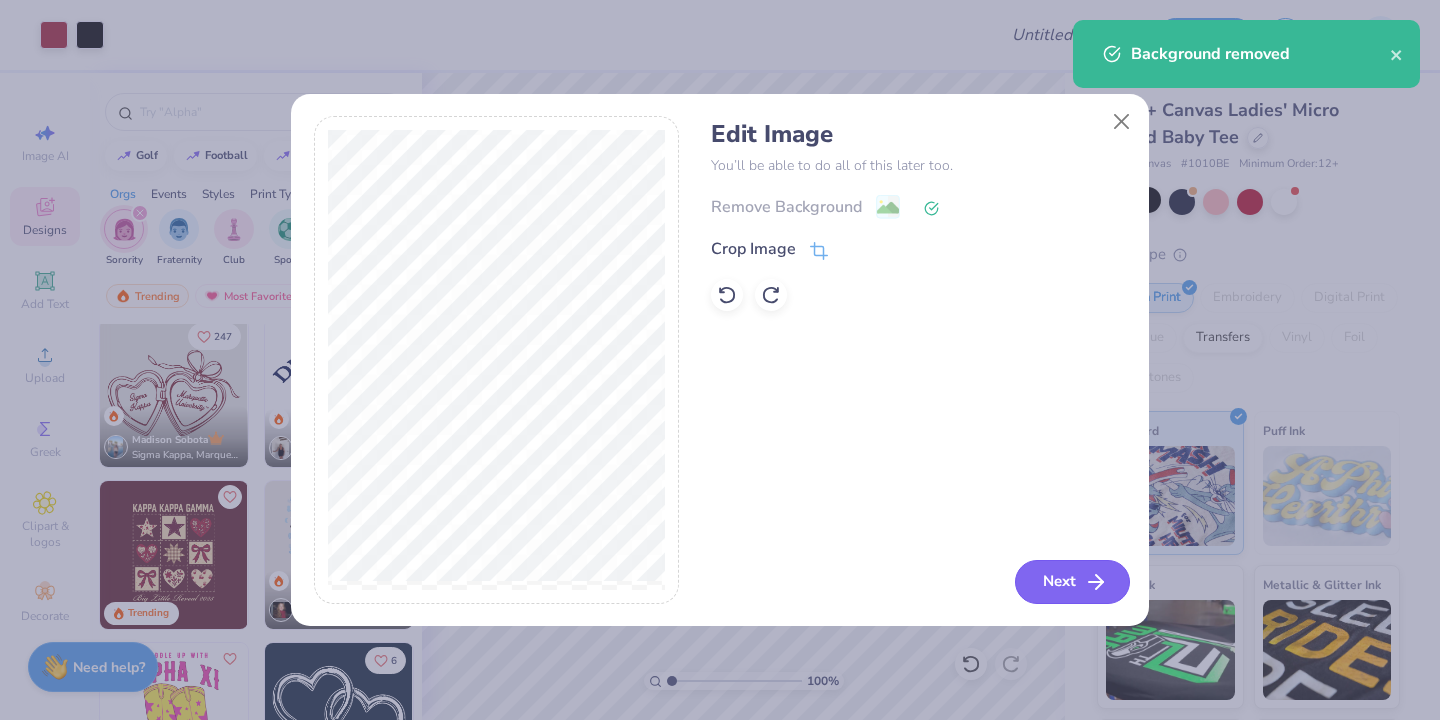 click on "Next" at bounding box center (1072, 582) 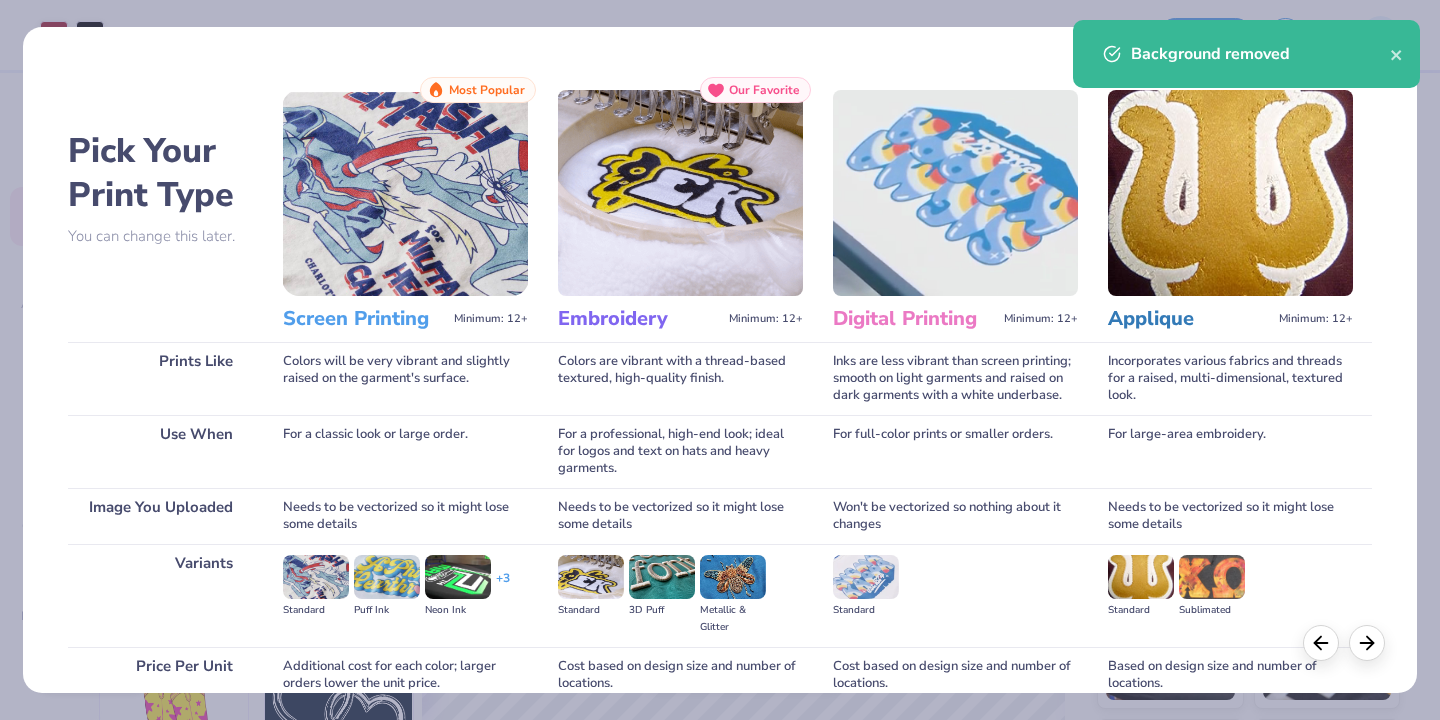 click on "Background removed" at bounding box center [1260, 54] 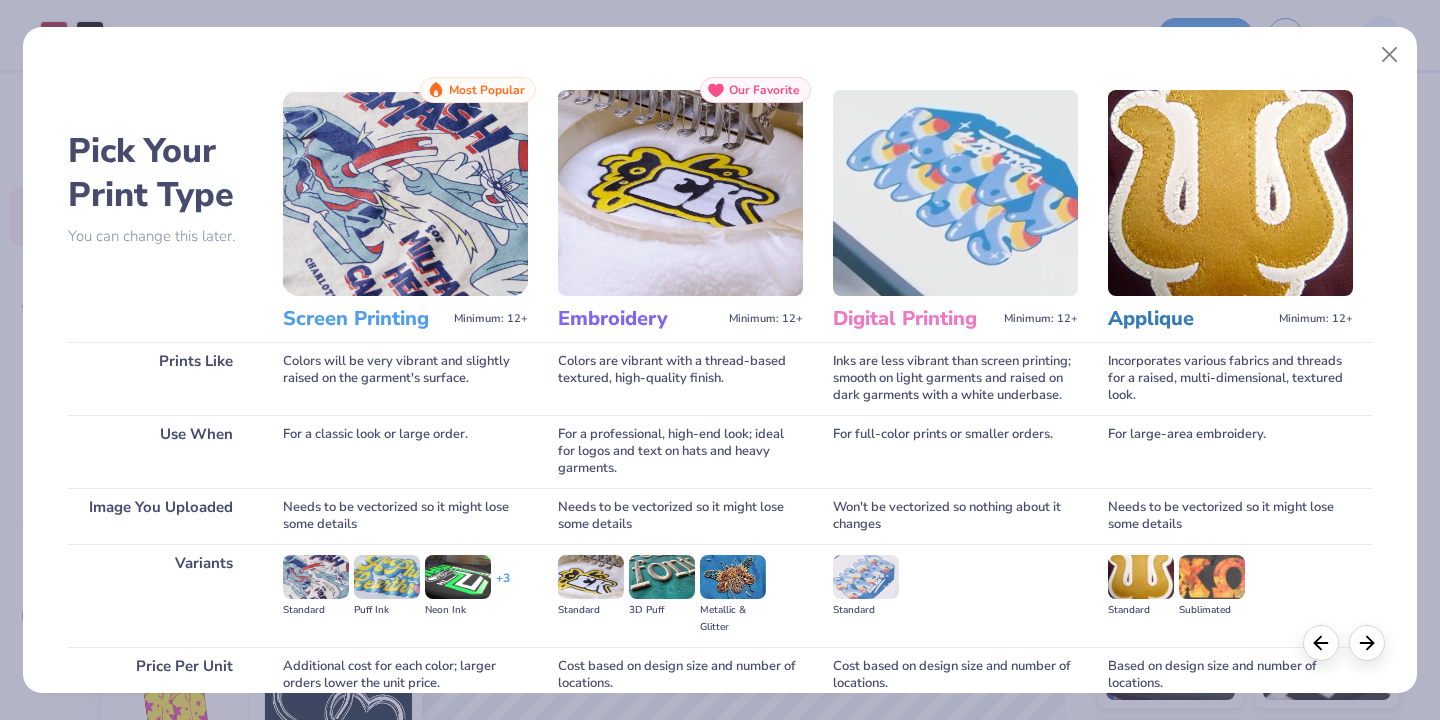 click at bounding box center (405, 193) 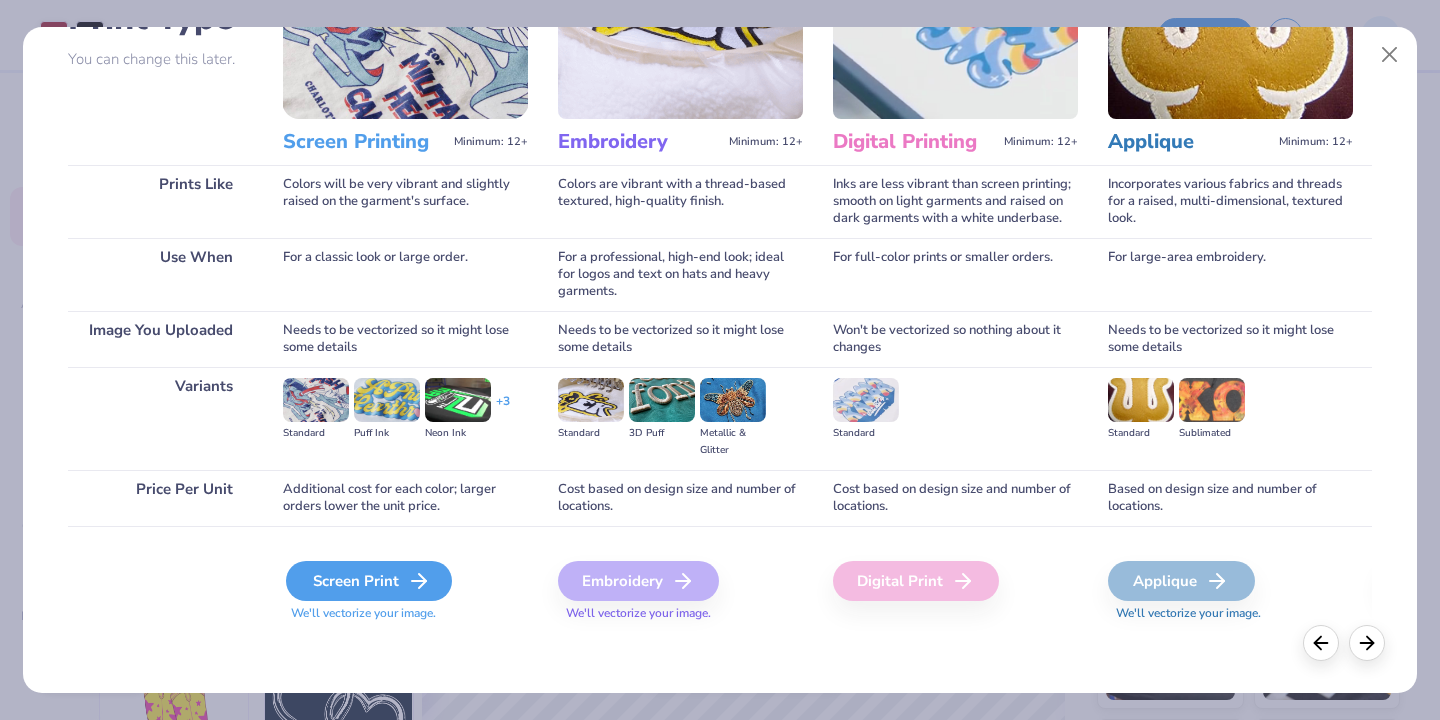 click on "Screen Print" at bounding box center (369, 581) 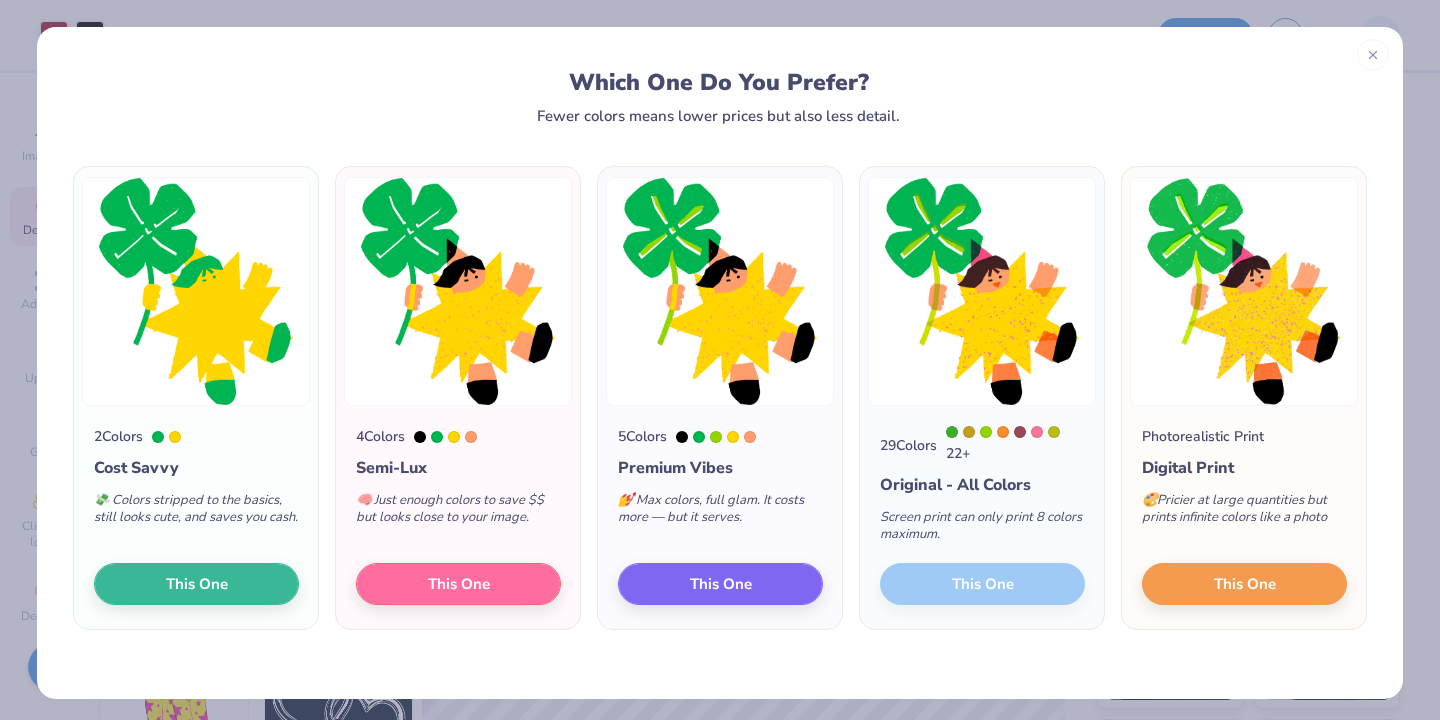 click at bounding box center (1003, 432) 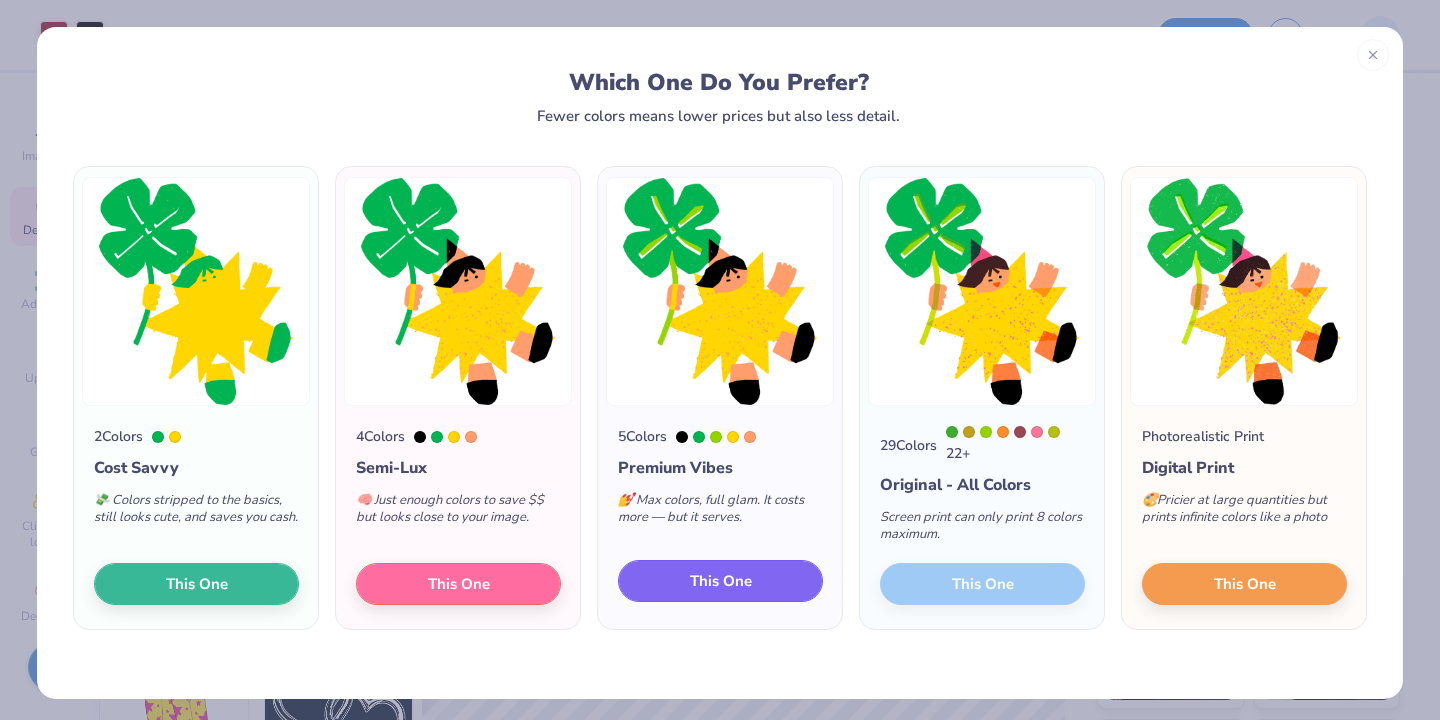 click on "This One" at bounding box center (720, 581) 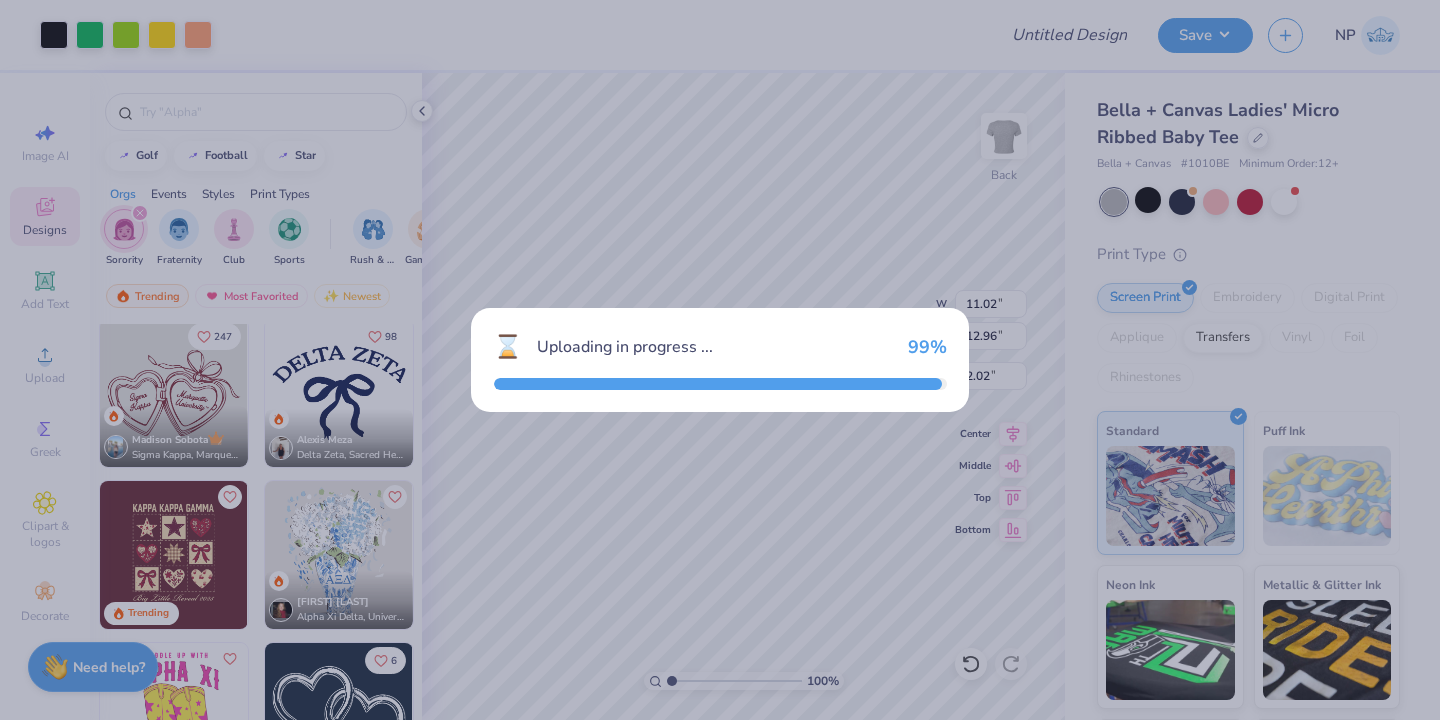 type on "11.02" 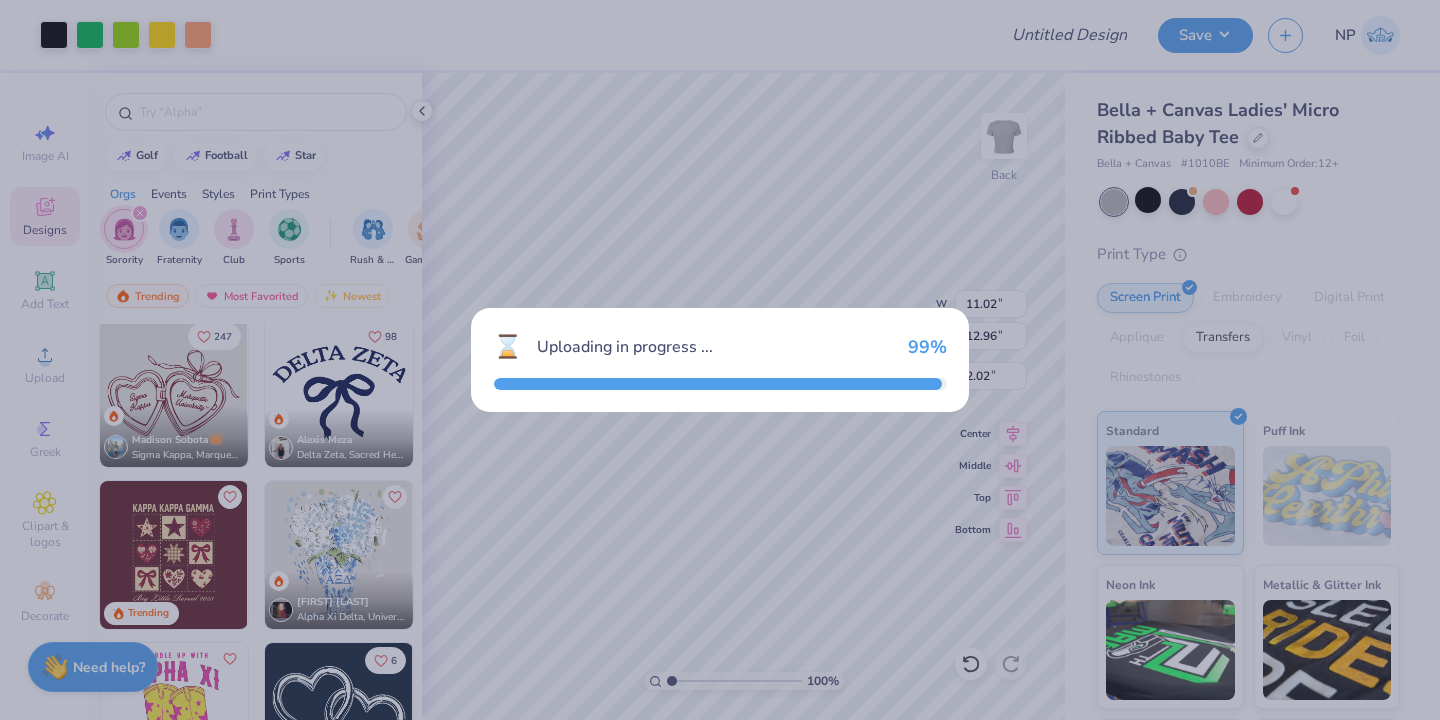 type on "12.96" 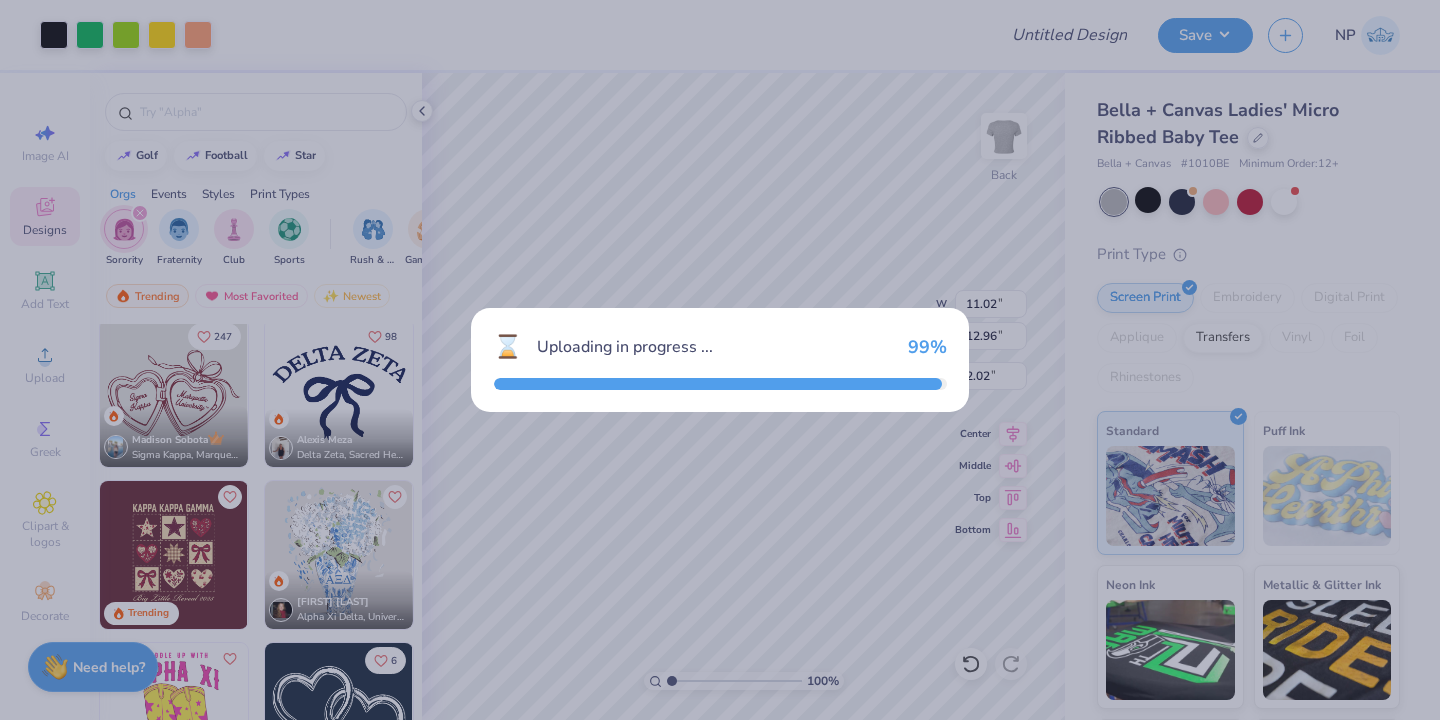 type on "2.02" 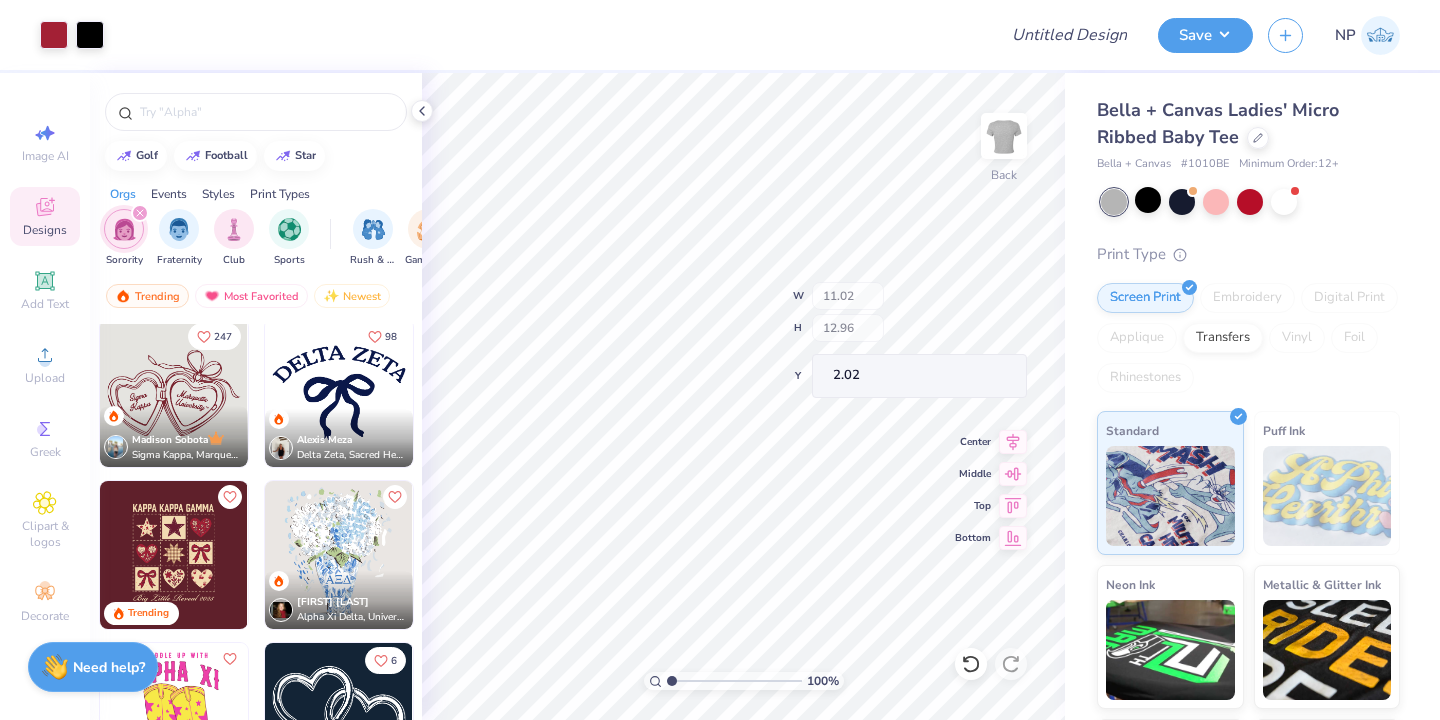 type on "9.01" 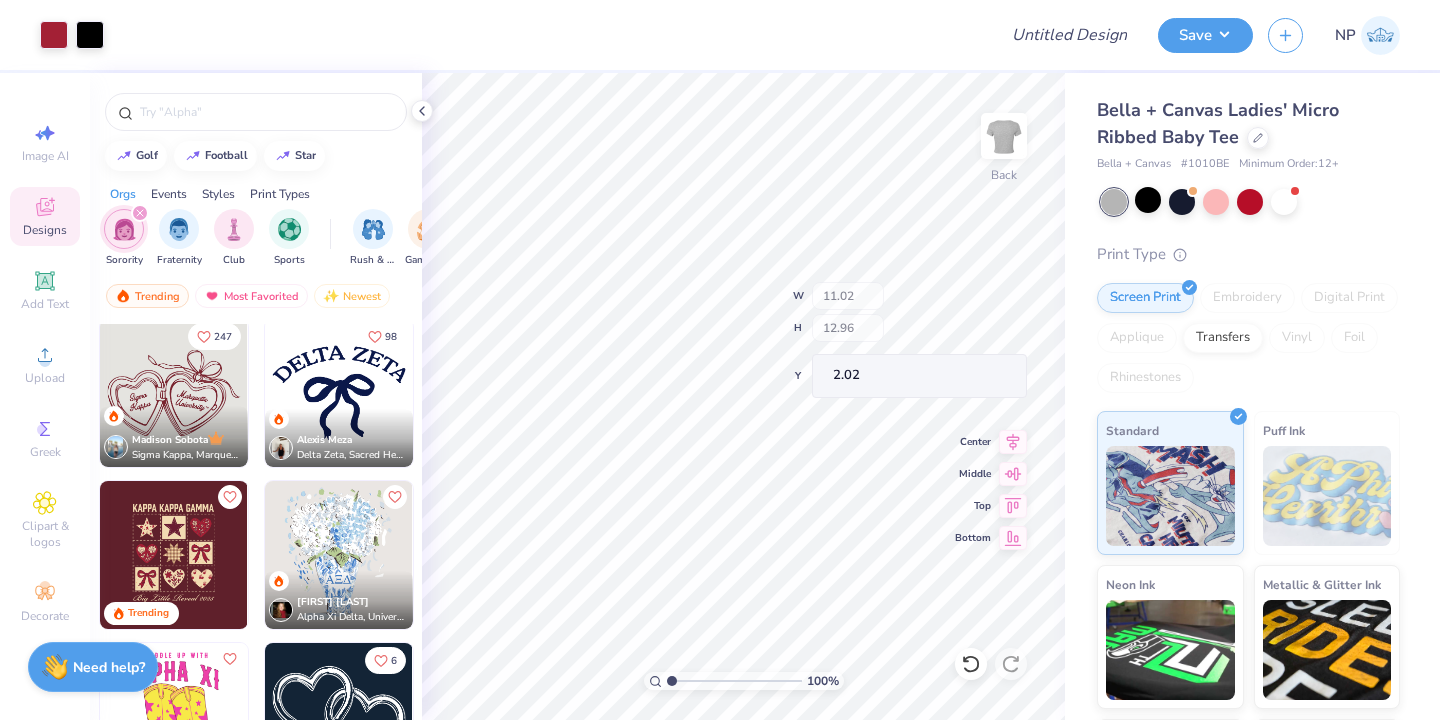 type on "4.59" 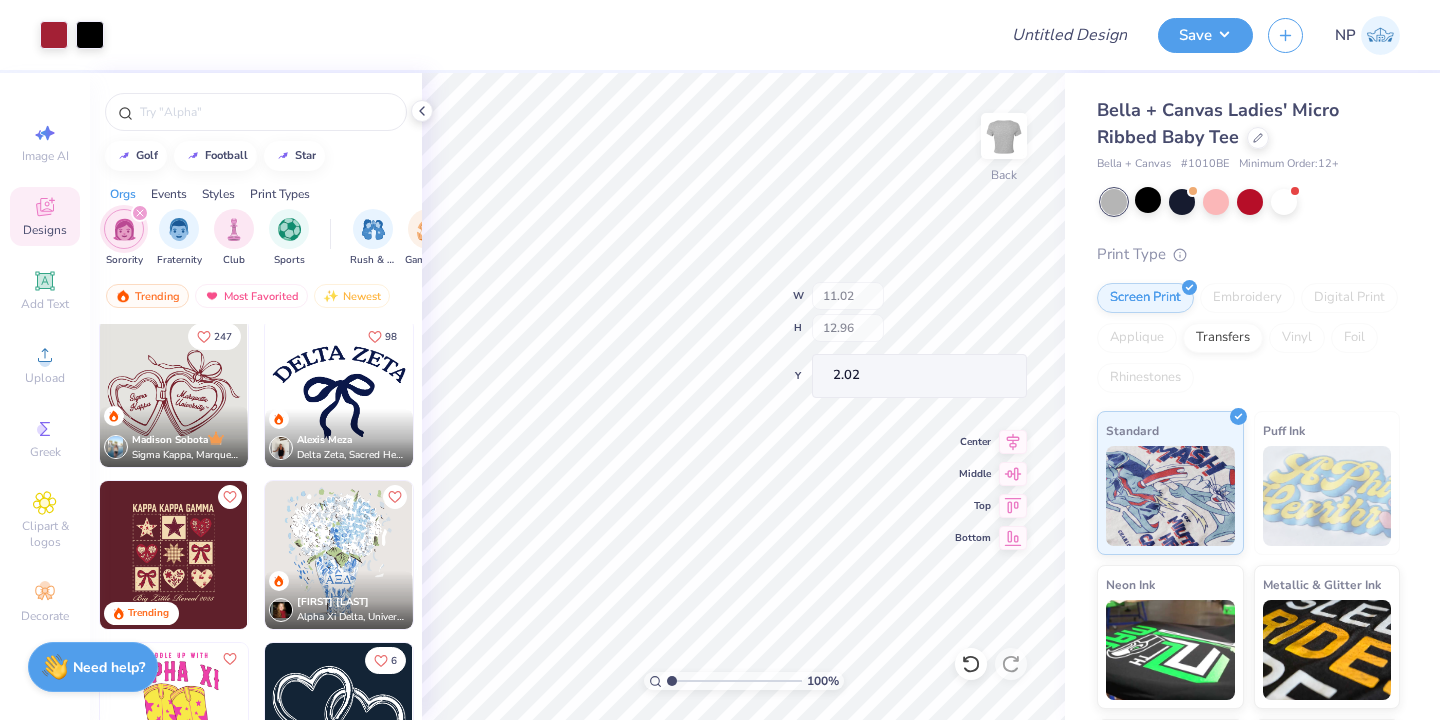 type on "3.00" 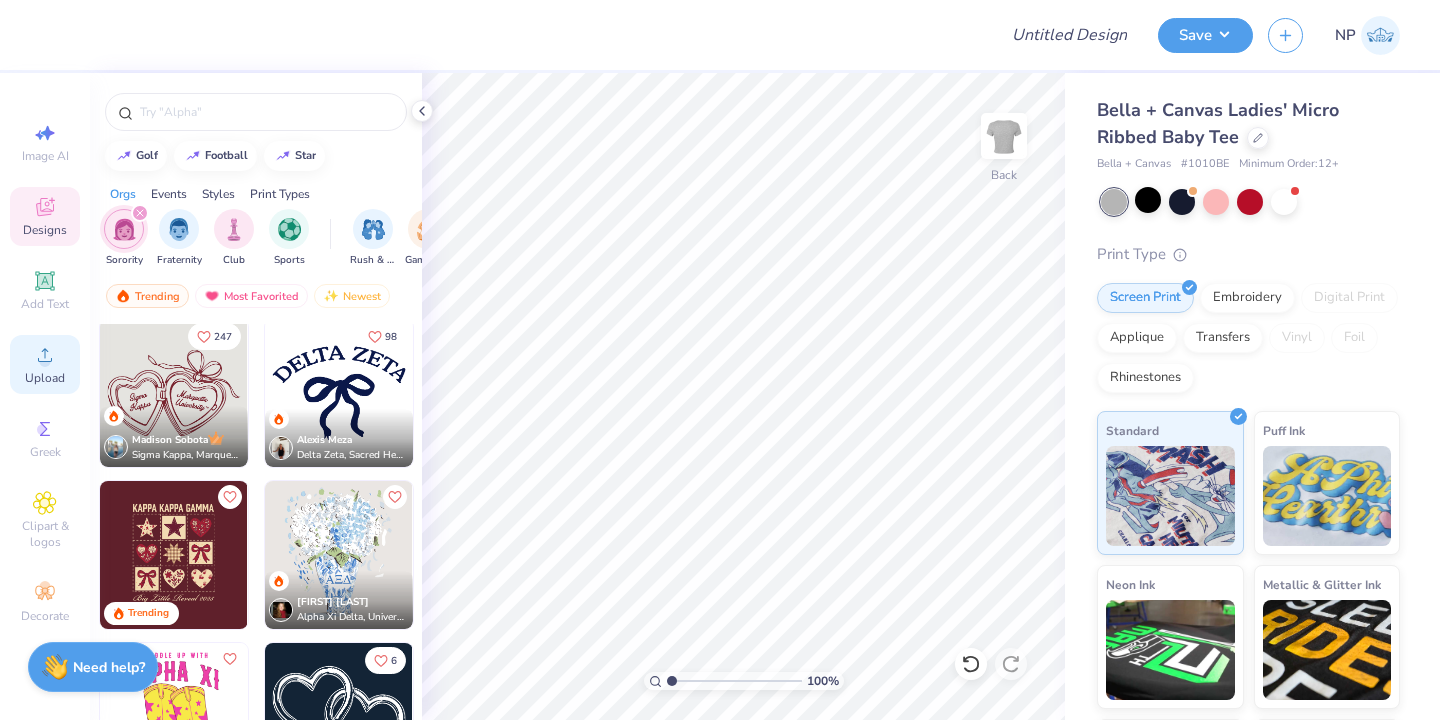 click on "Upload" at bounding box center (45, 378) 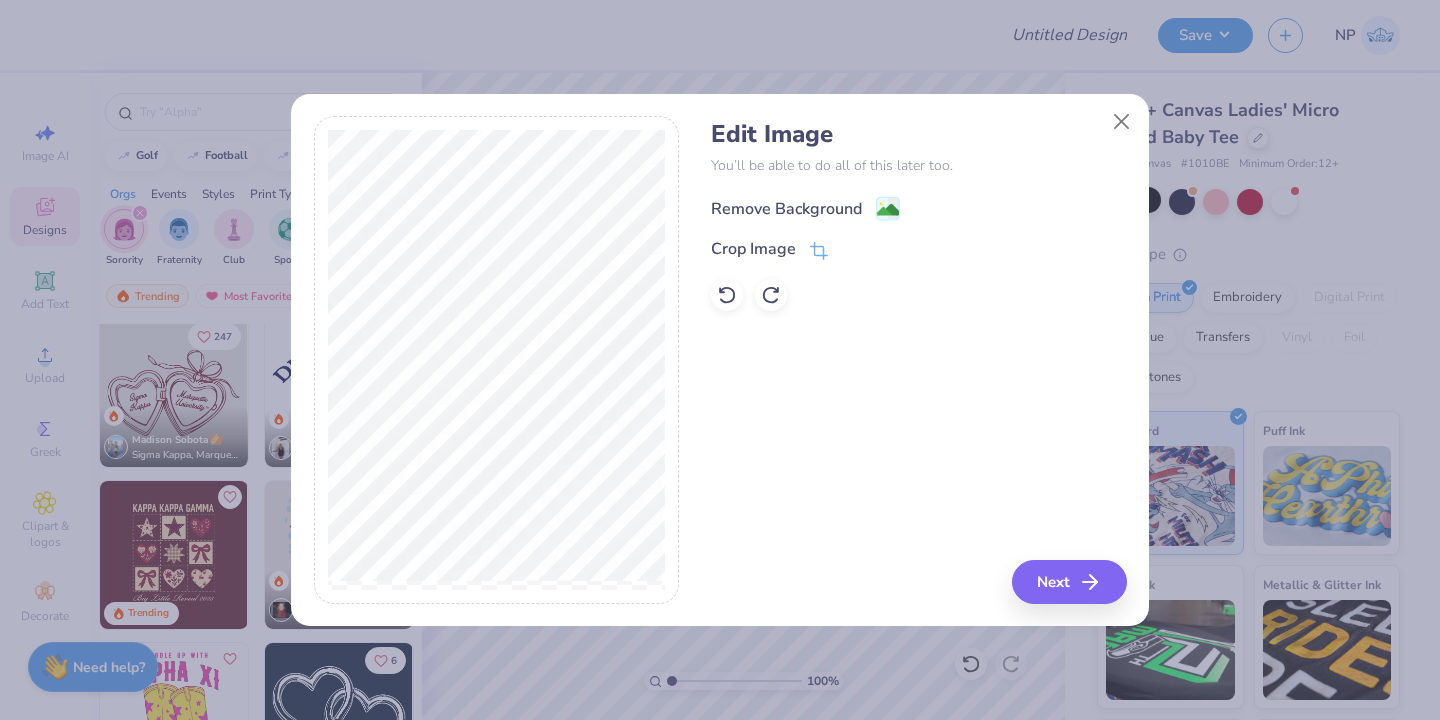 click 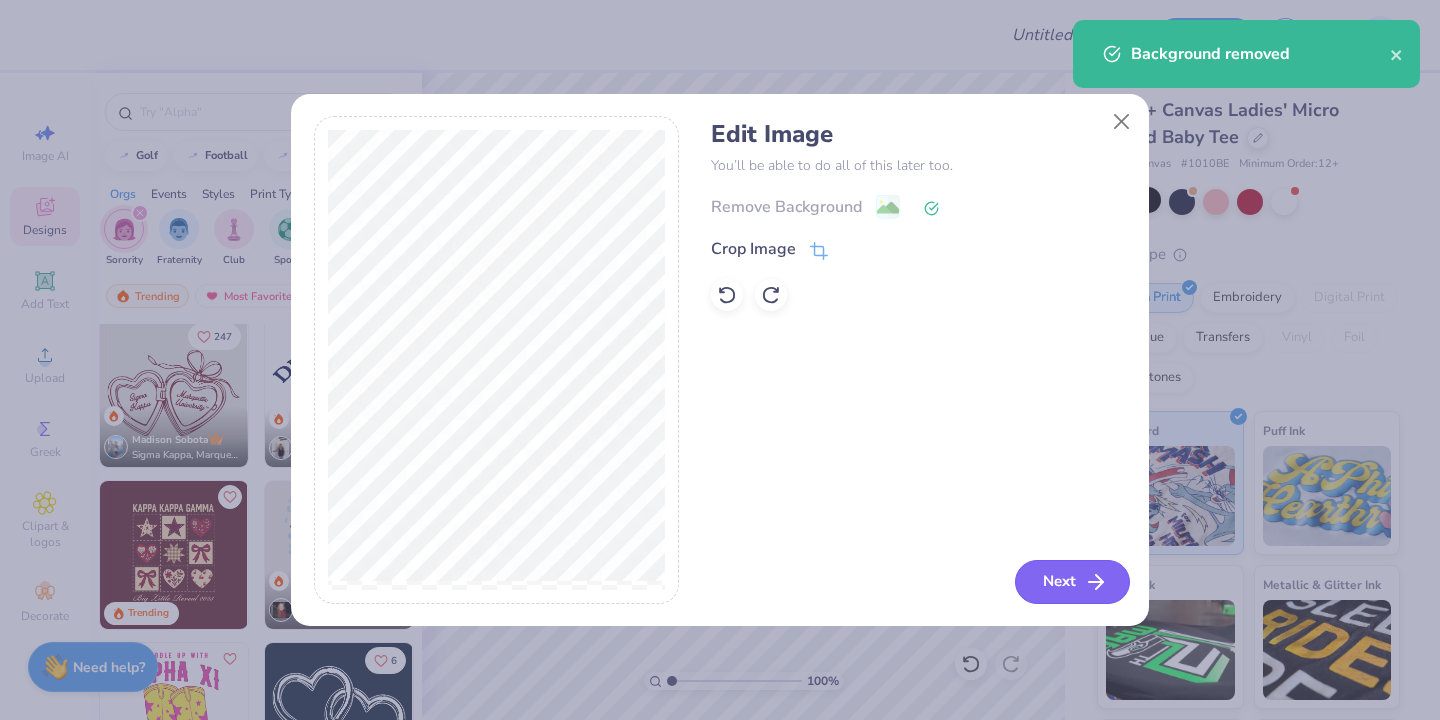 click on "Next" at bounding box center [1072, 582] 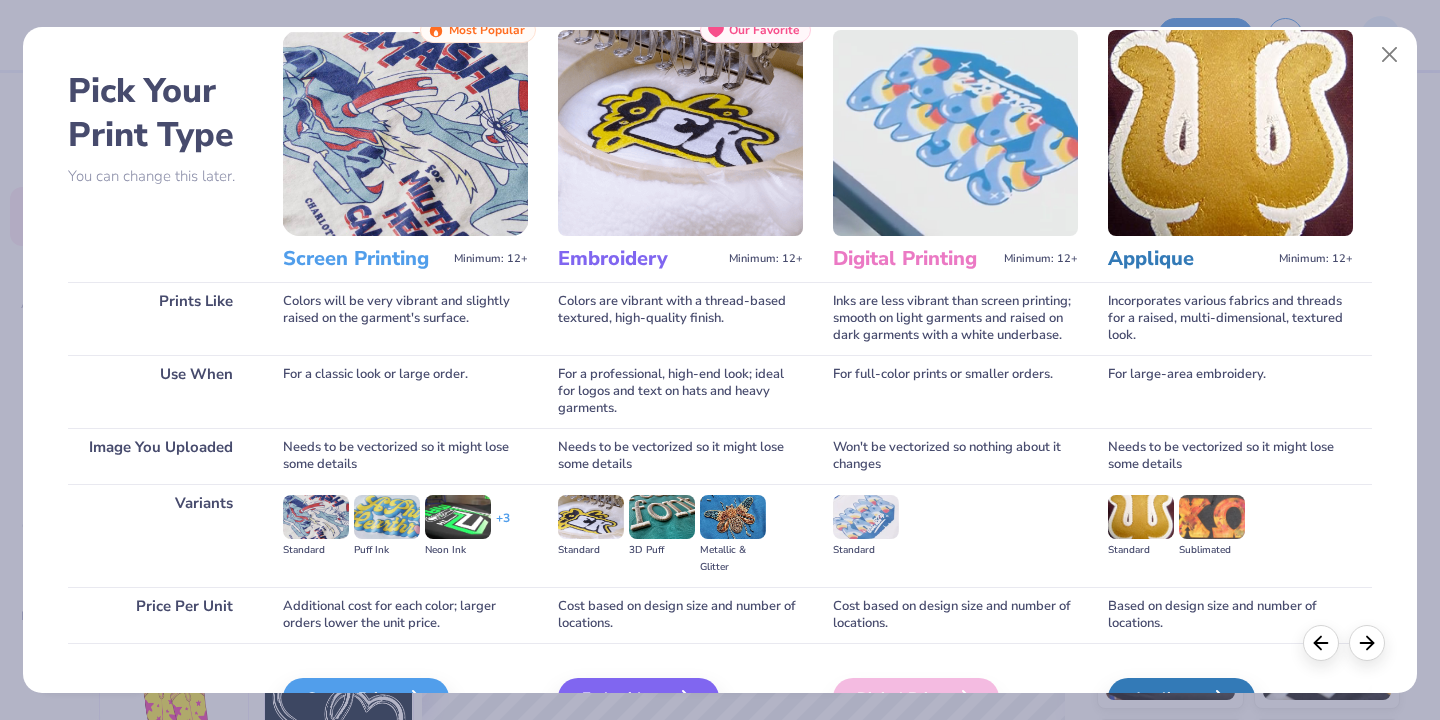 scroll, scrollTop: 177, scrollLeft: 0, axis: vertical 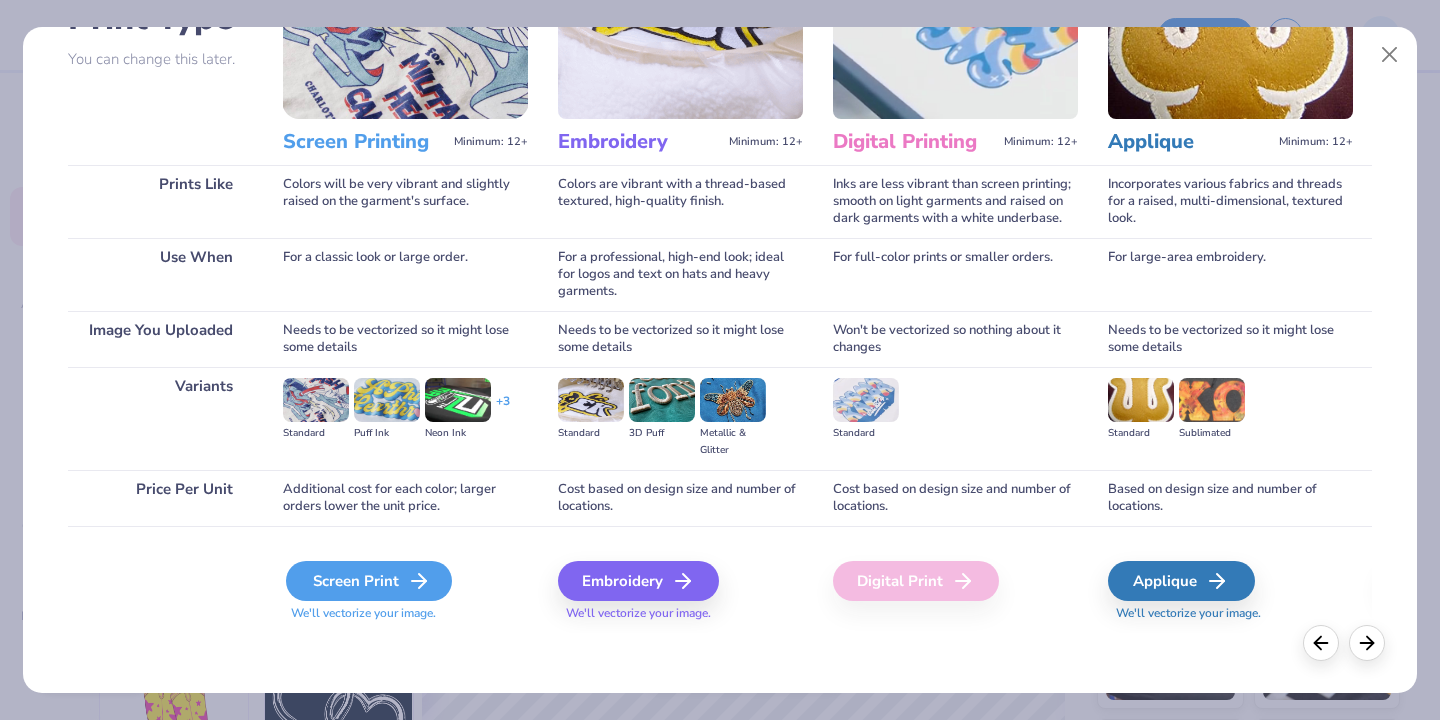 click on "Screen Print" at bounding box center [369, 581] 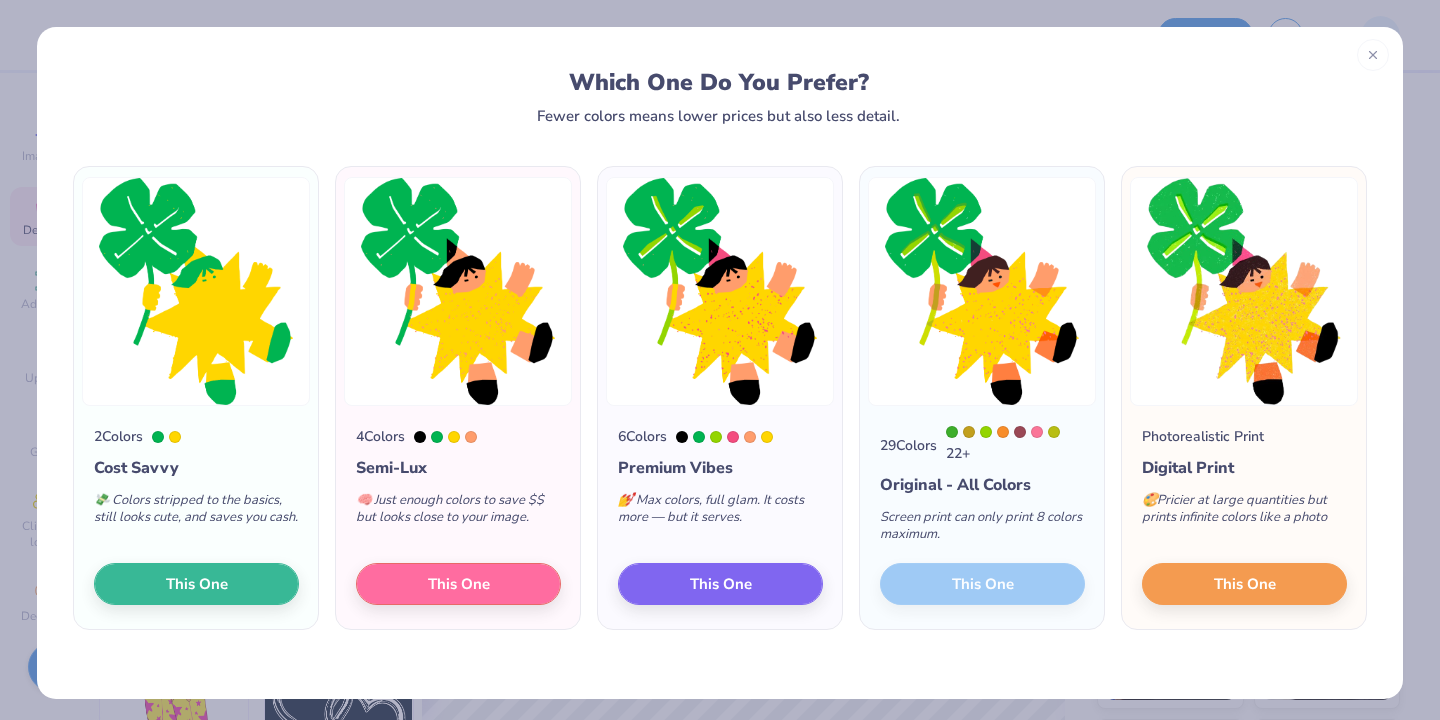click on "6  Colors Premium Vibes 💅   Max colors, full glam. It costs more — but it serves. This One" at bounding box center [720, 517] 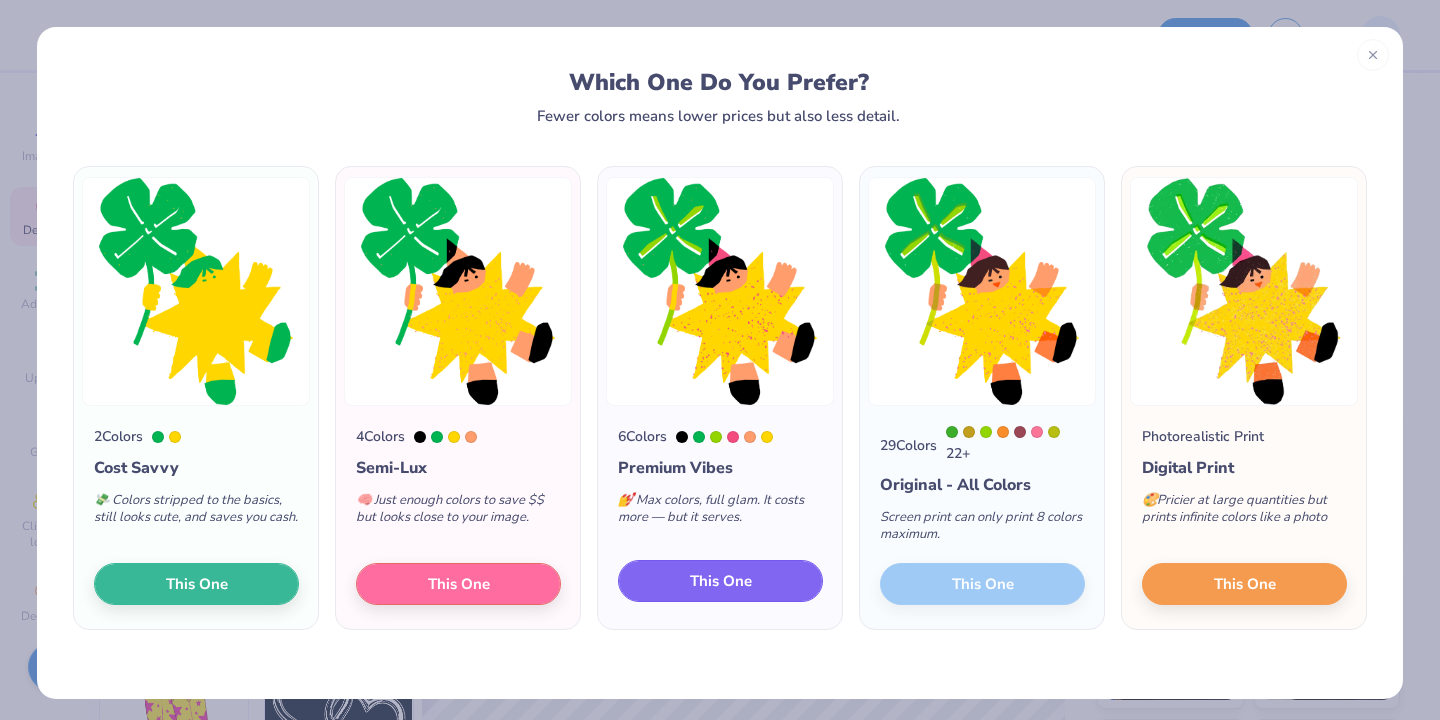 click on "This One" at bounding box center (720, 581) 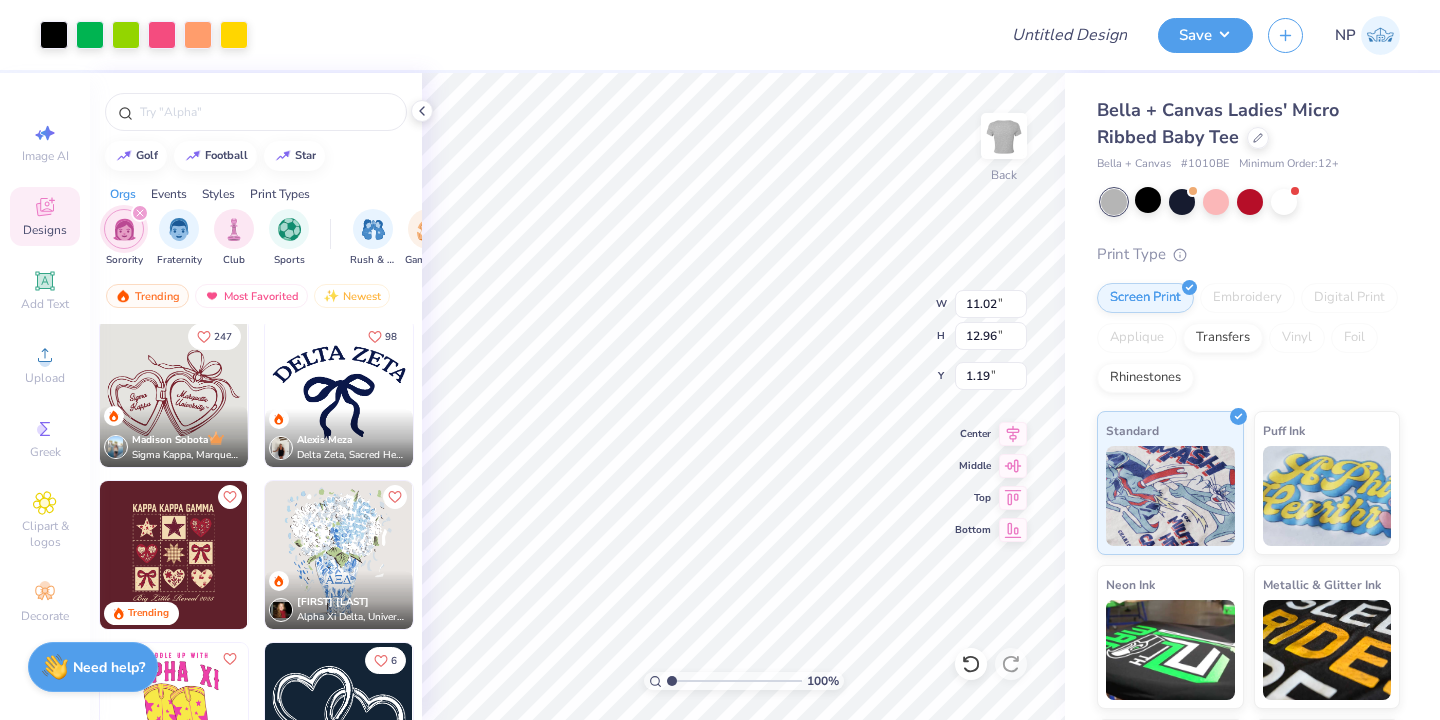 type on "1.19" 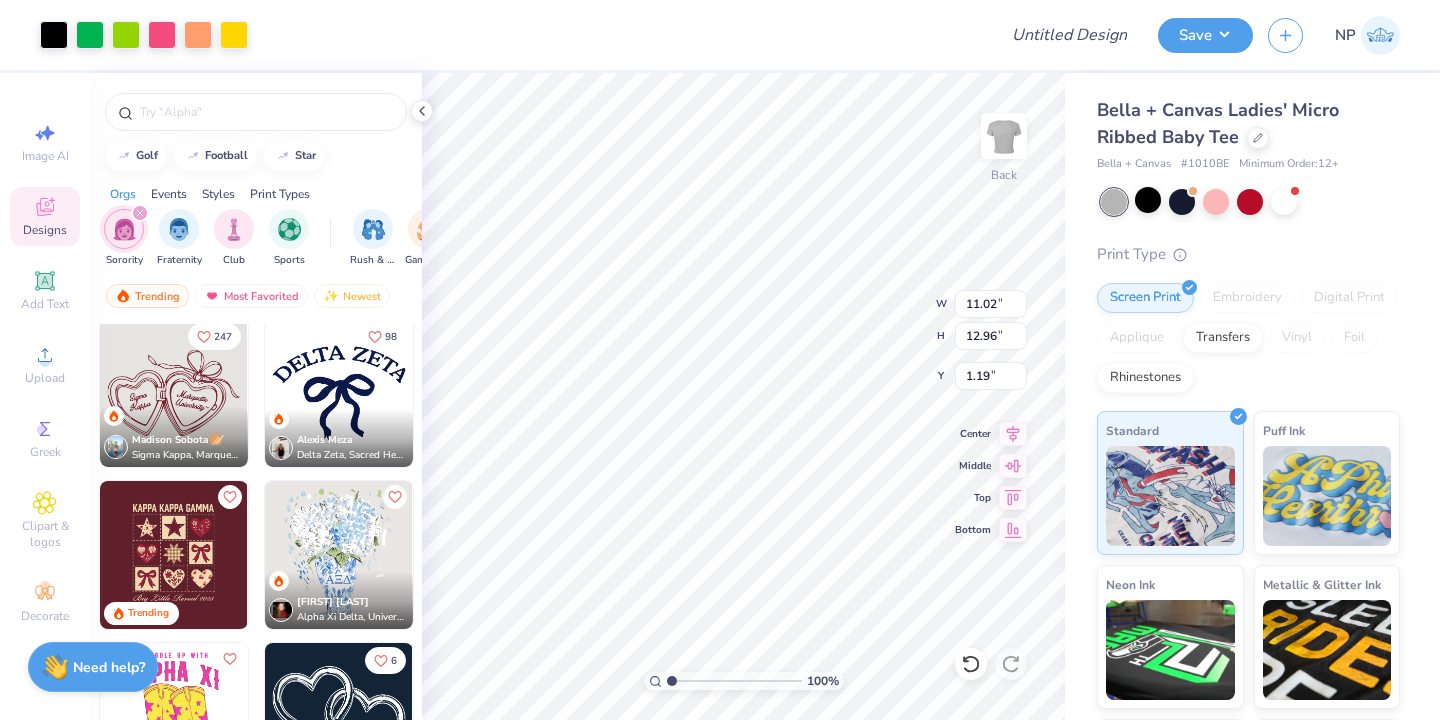 type on "6.75" 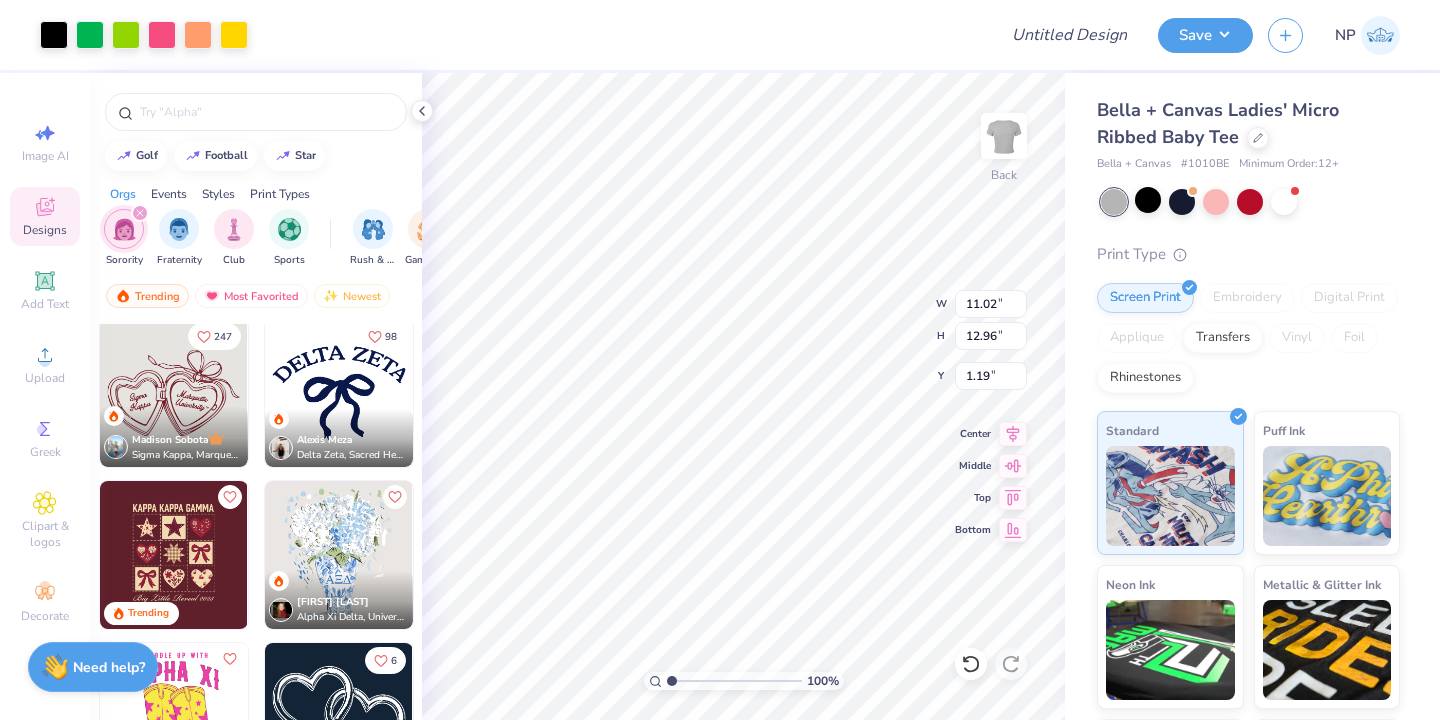 type on "7.94" 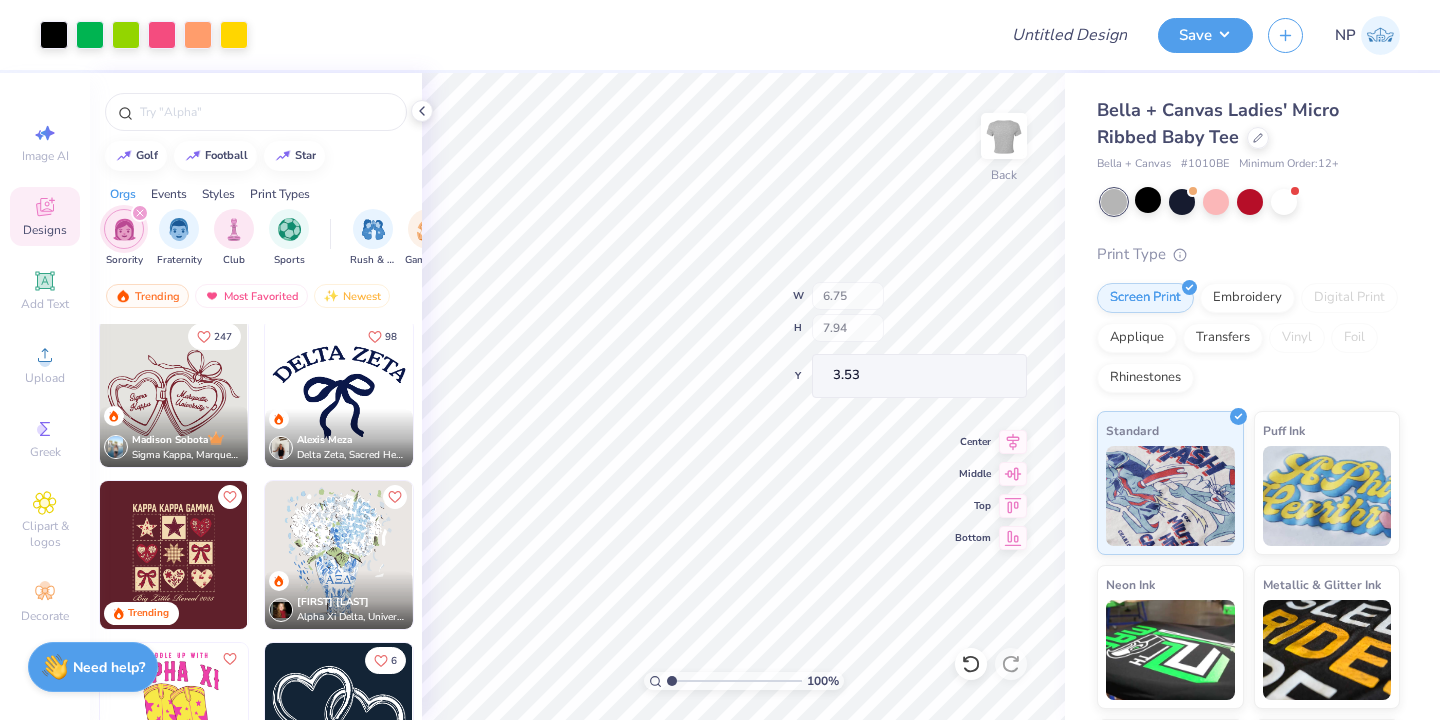 type on "3.46" 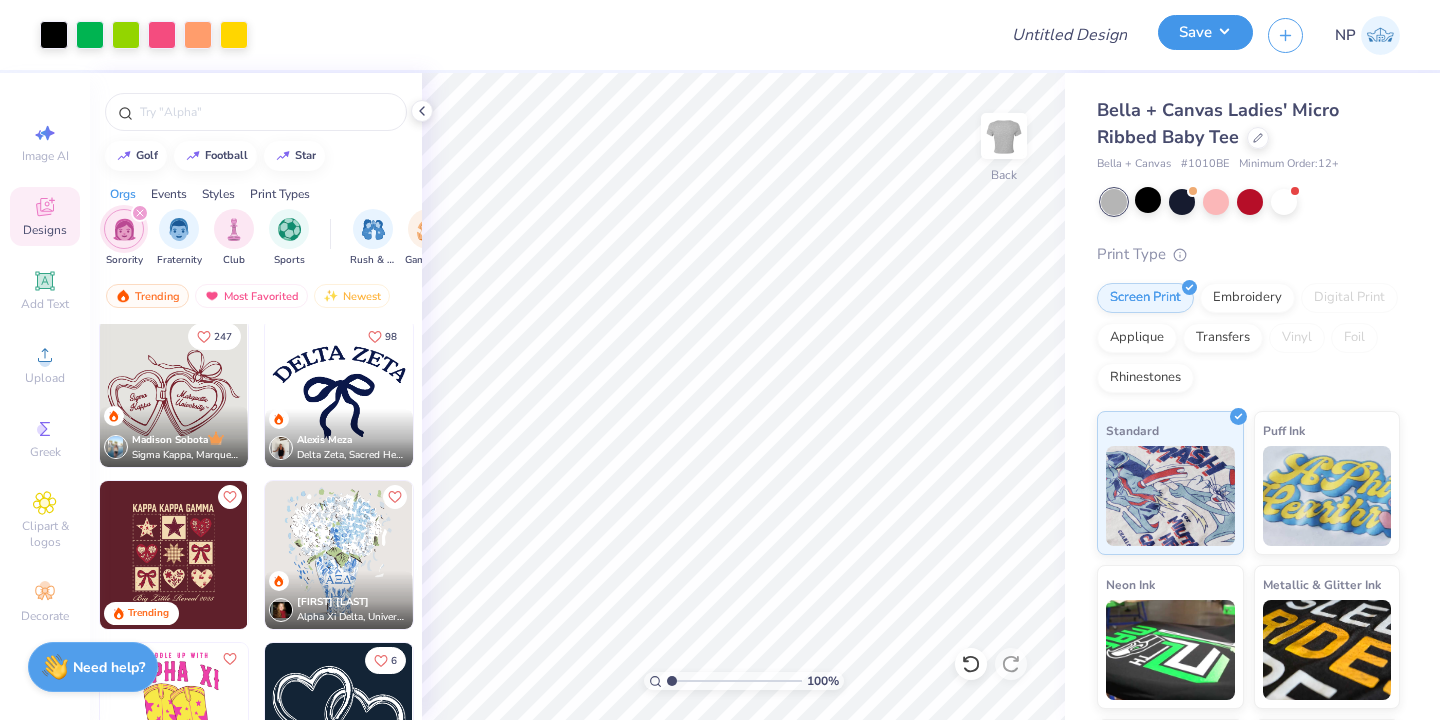 click on "Save" at bounding box center [1205, 32] 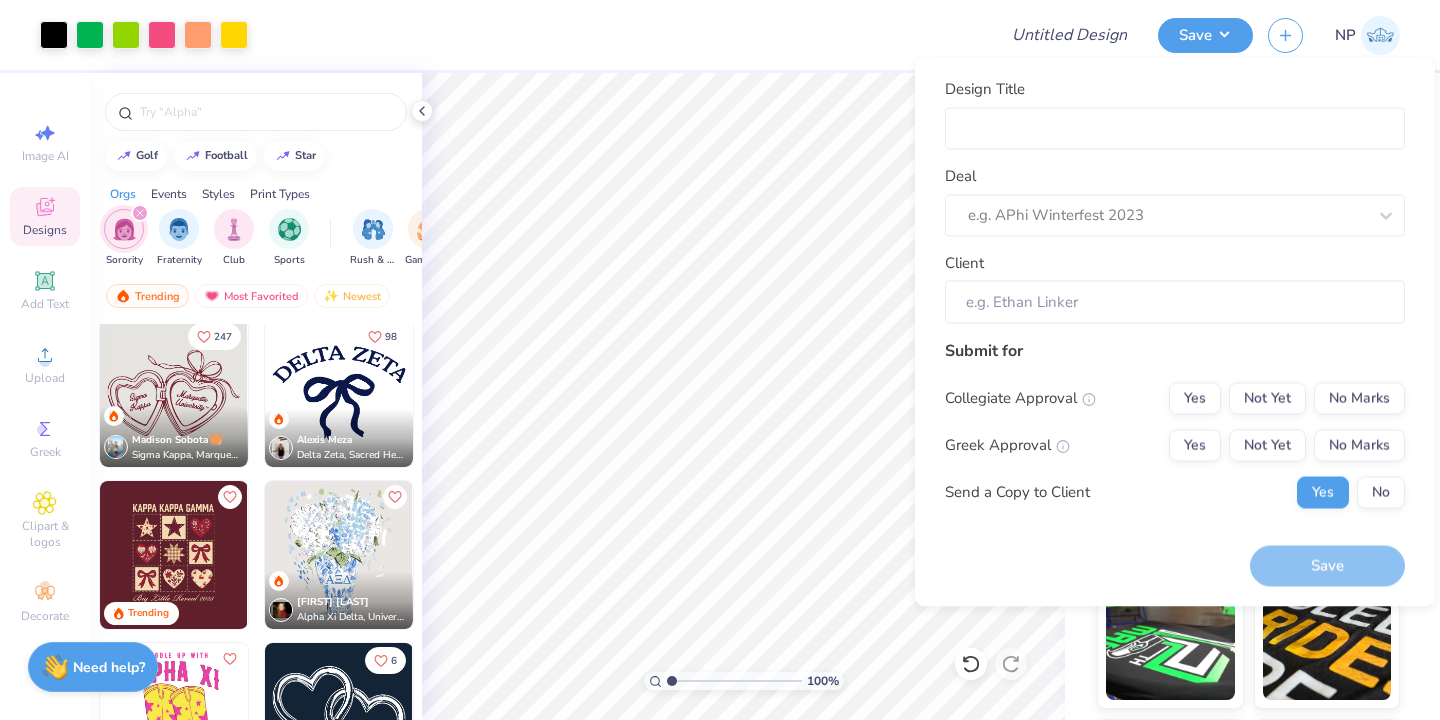 click 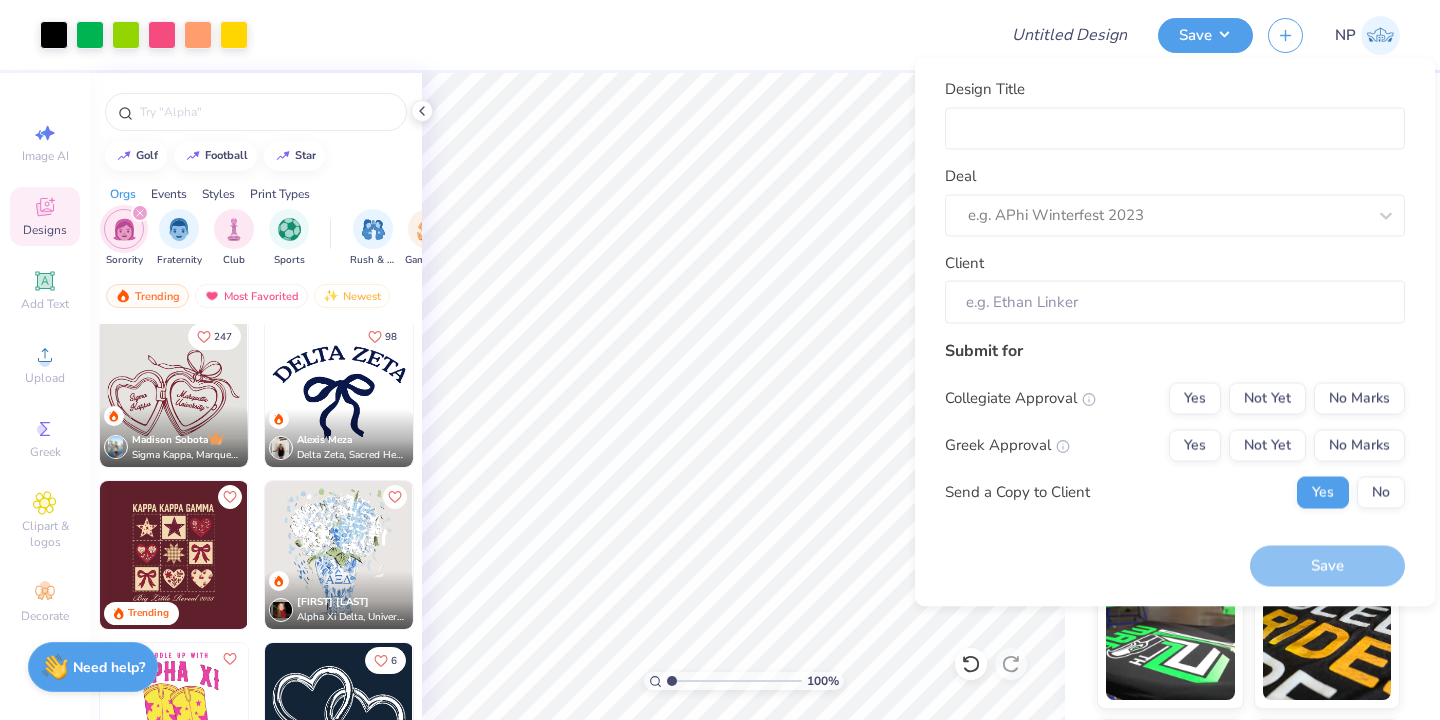 click on "Submit for" at bounding box center [1175, 350] 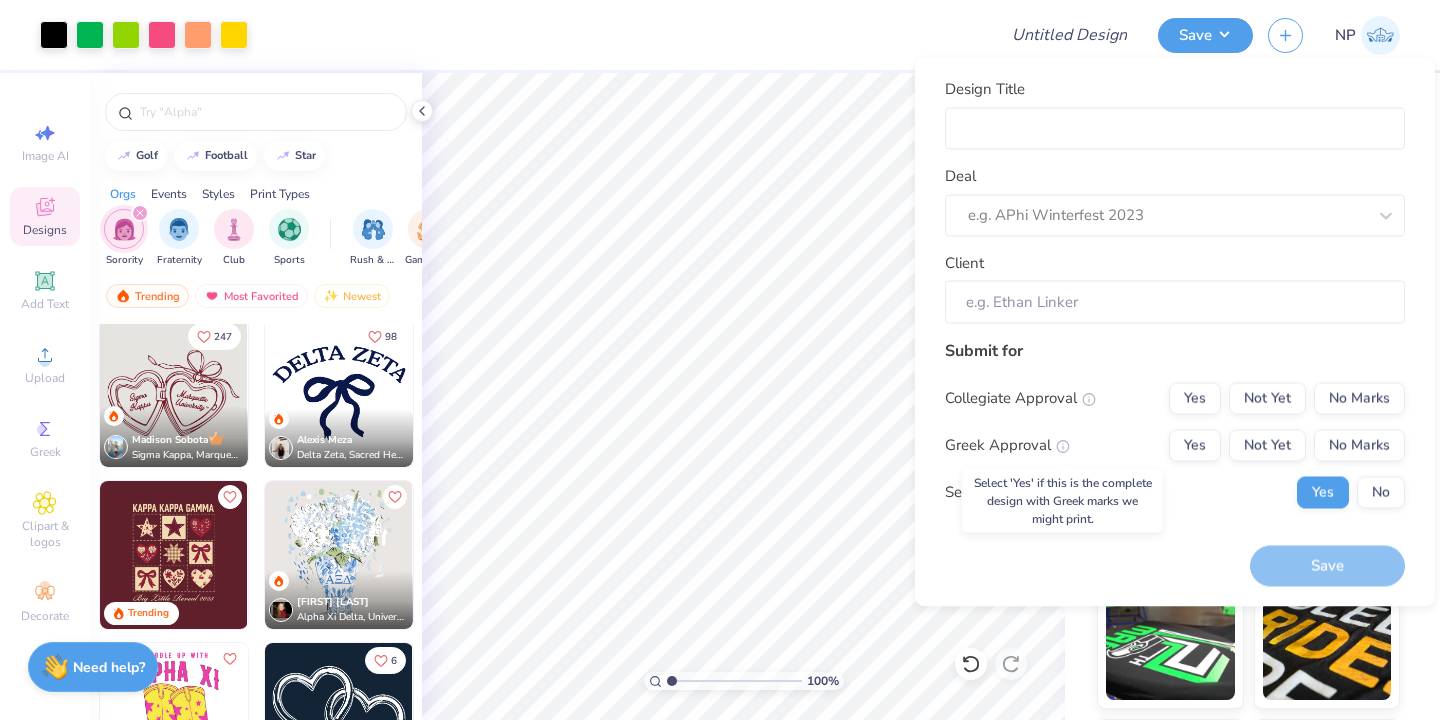 click 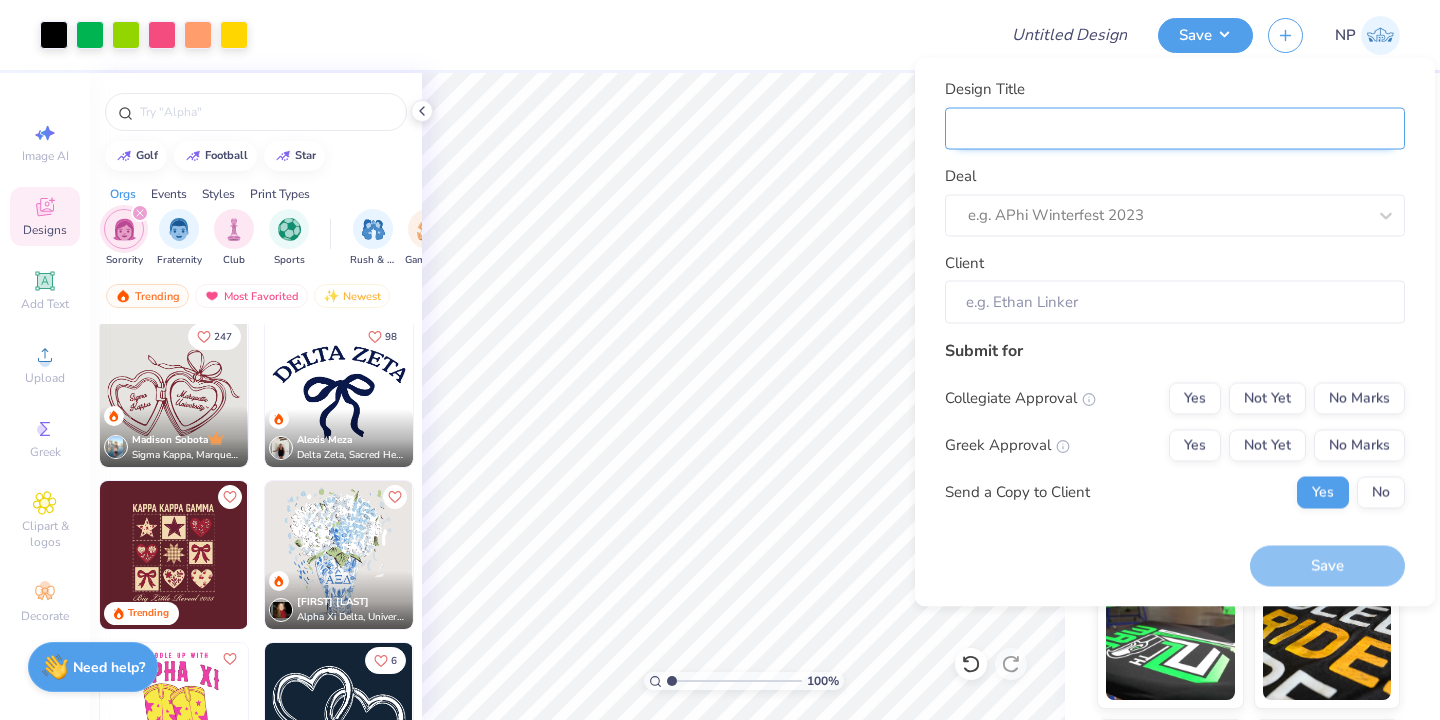 click on "Design Title" at bounding box center (1175, 128) 